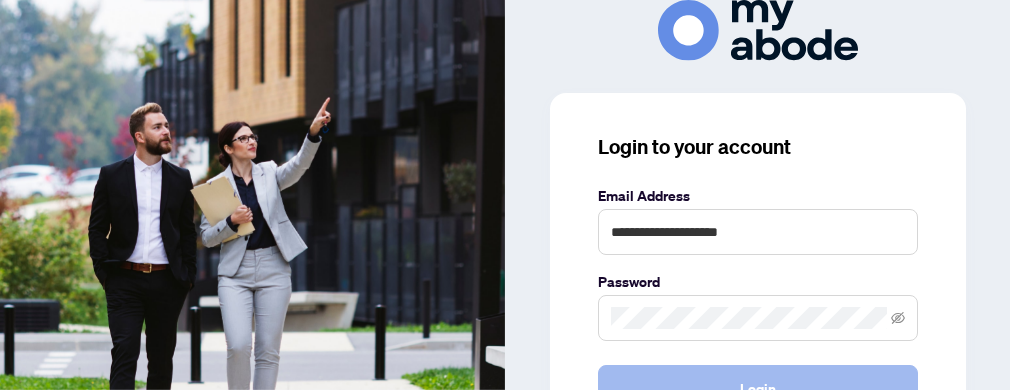 scroll, scrollTop: 0, scrollLeft: 0, axis: both 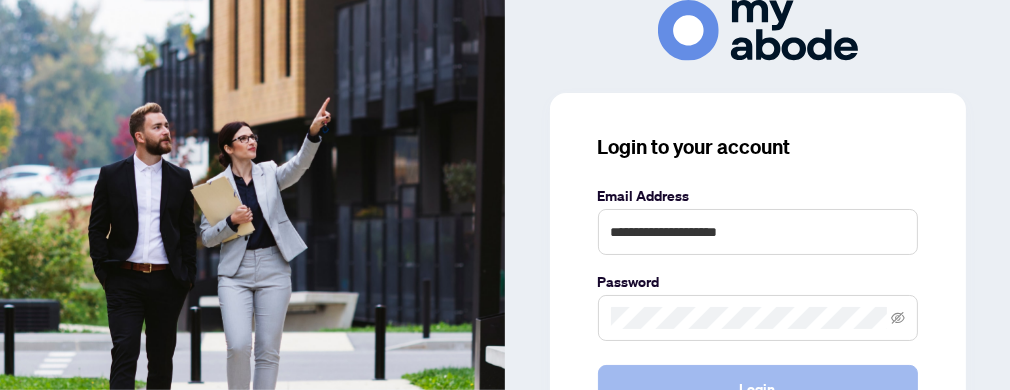 click on "Login" at bounding box center [758, 389] 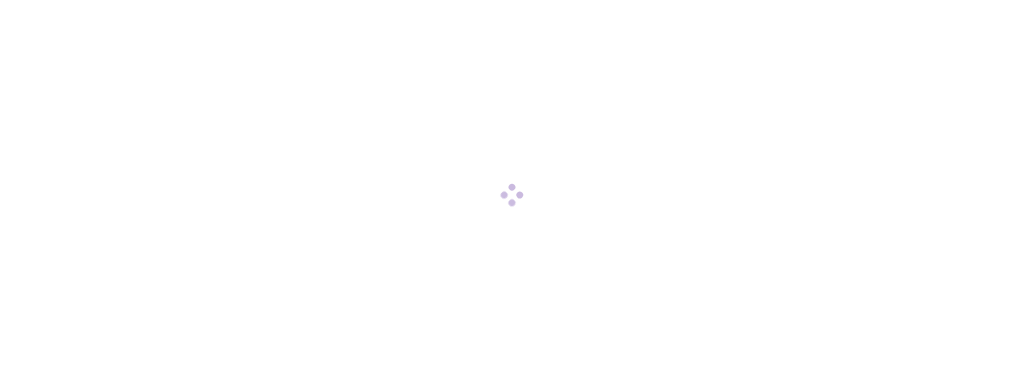 scroll, scrollTop: 0, scrollLeft: 0, axis: both 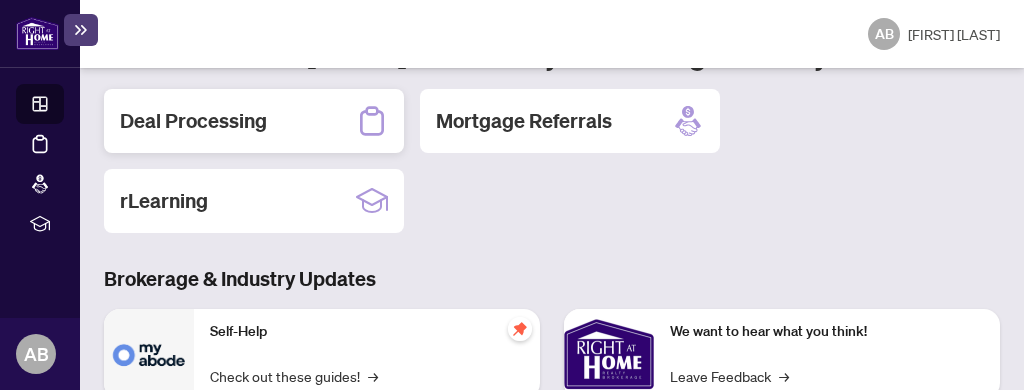 click on "Deal Processing" at bounding box center (193, 121) 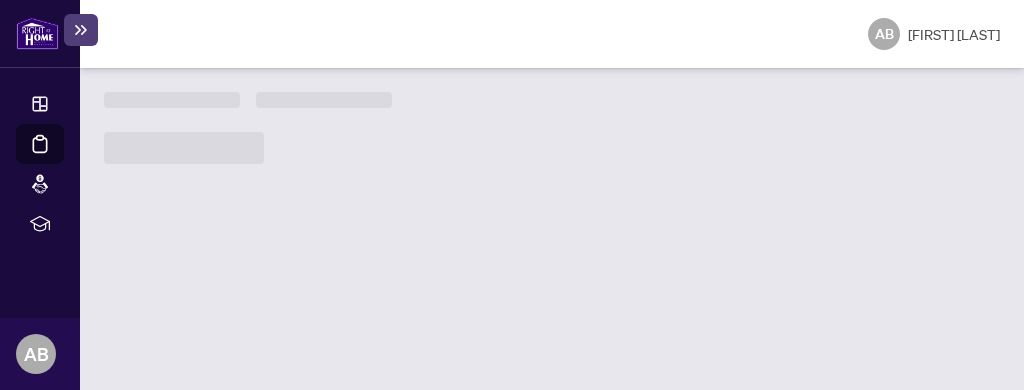 scroll, scrollTop: 0, scrollLeft: 0, axis: both 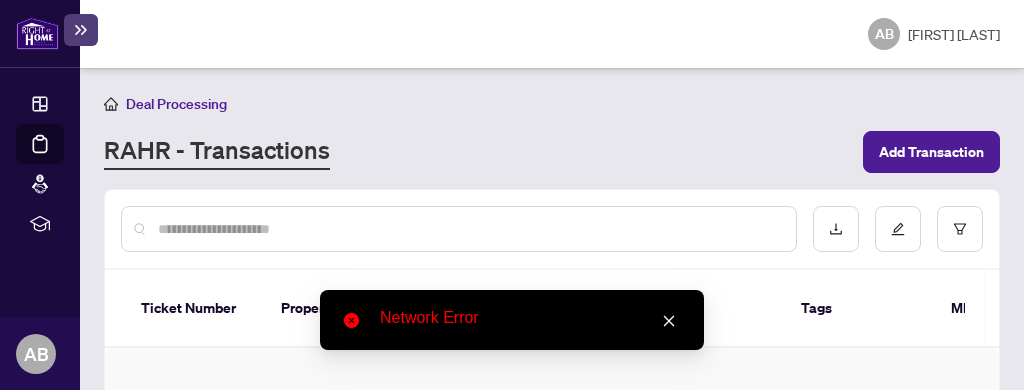 click 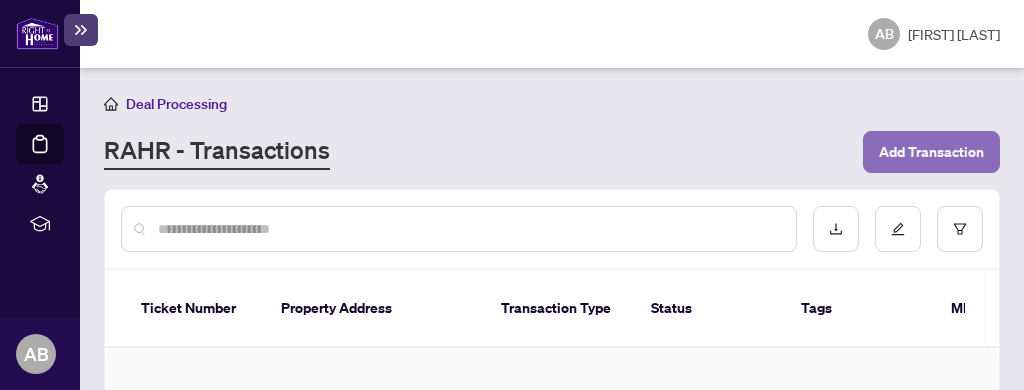 click on "Add Transaction" at bounding box center (931, 152) 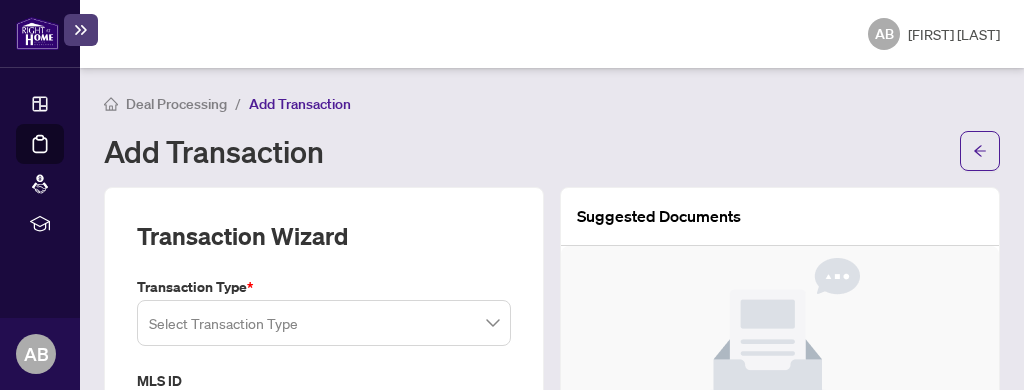 scroll, scrollTop: 187, scrollLeft: 0, axis: vertical 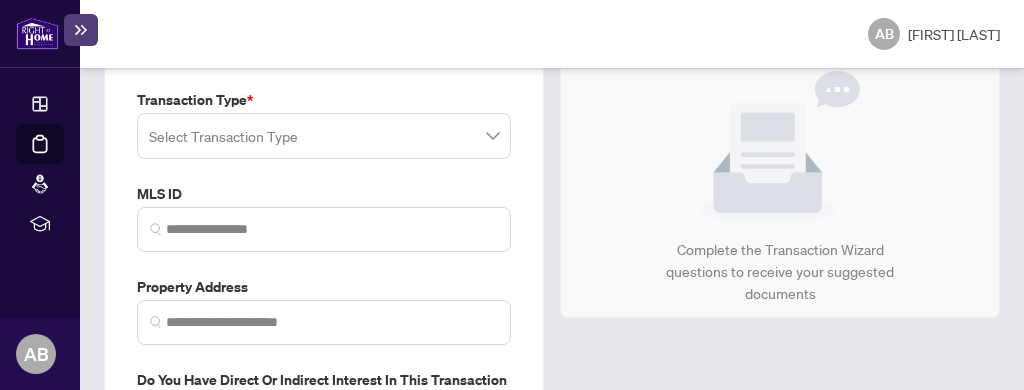 click at bounding box center [324, 136] 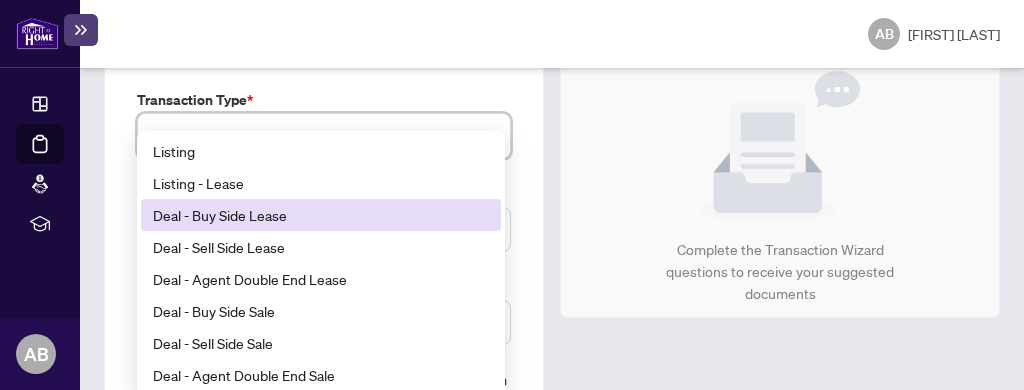 click on "Deal - Buy Side Lease" at bounding box center [321, 215] 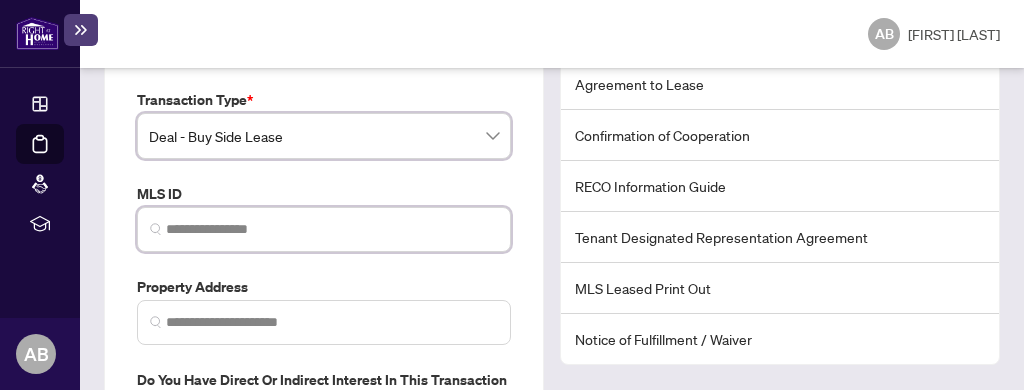 click at bounding box center [332, 229] 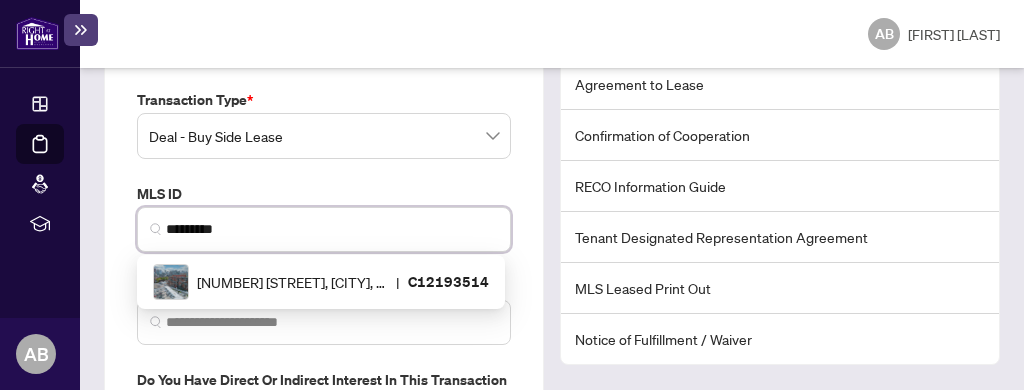 scroll, scrollTop: 355, scrollLeft: 0, axis: vertical 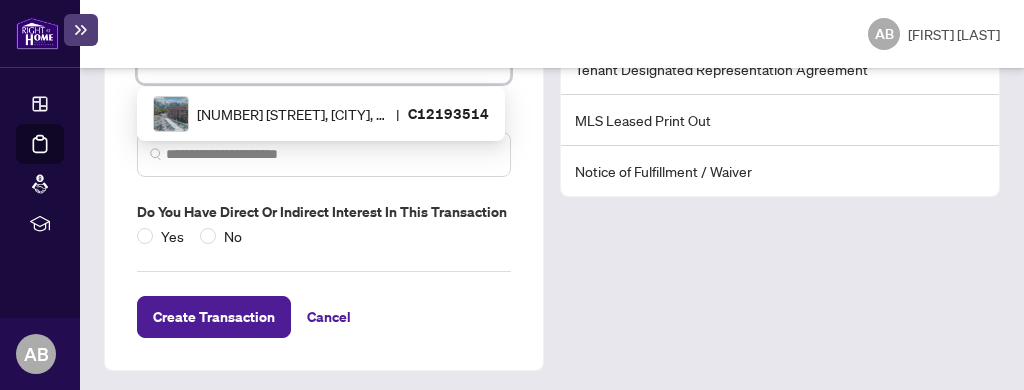 type on "*********" 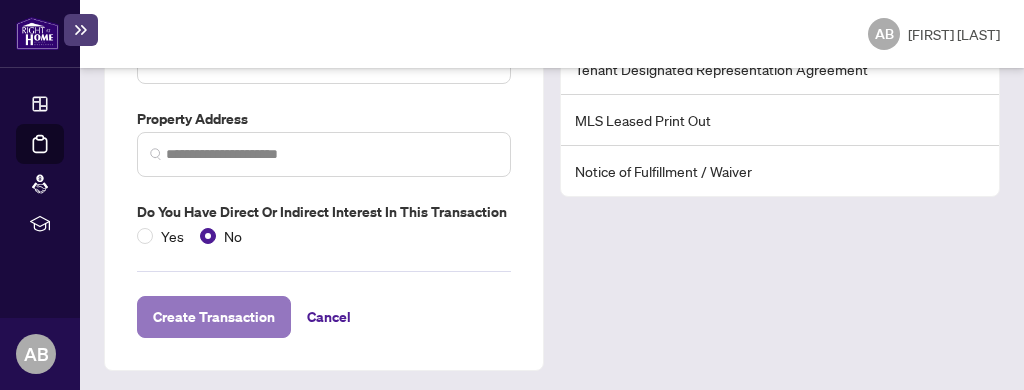 click on "Create Transaction" at bounding box center (214, 317) 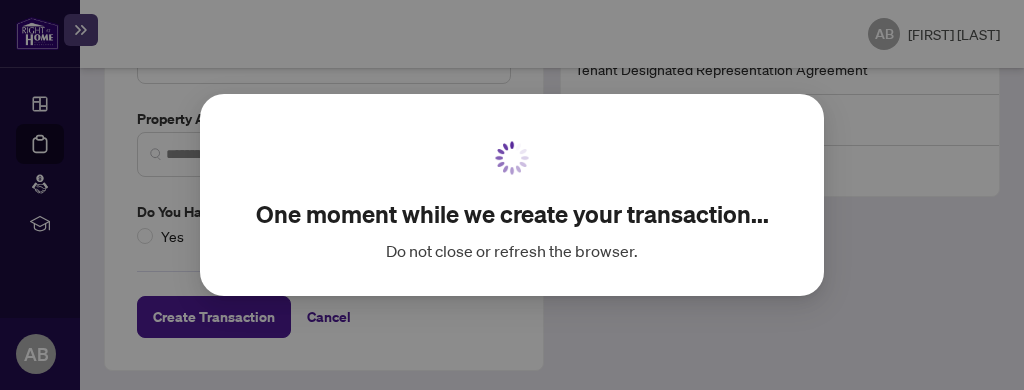 scroll, scrollTop: 324, scrollLeft: 0, axis: vertical 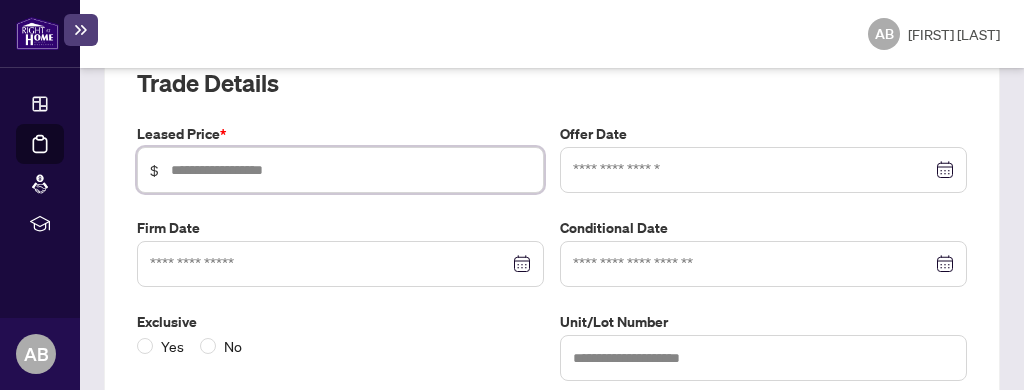click at bounding box center (351, 170) 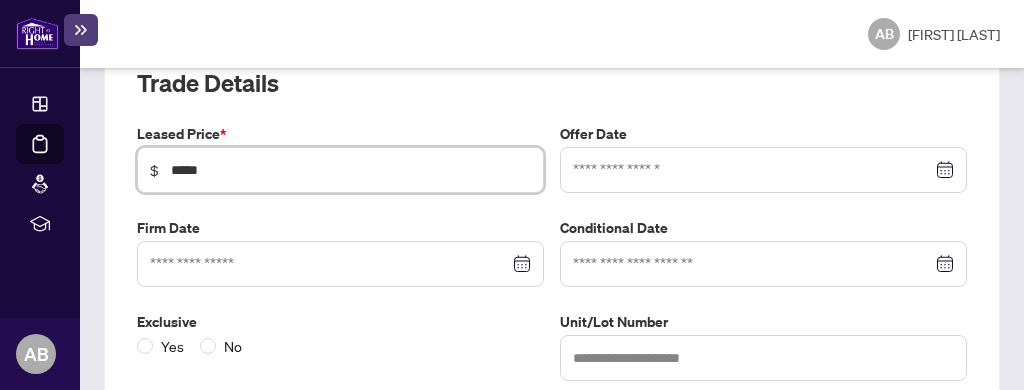 click at bounding box center (763, 170) 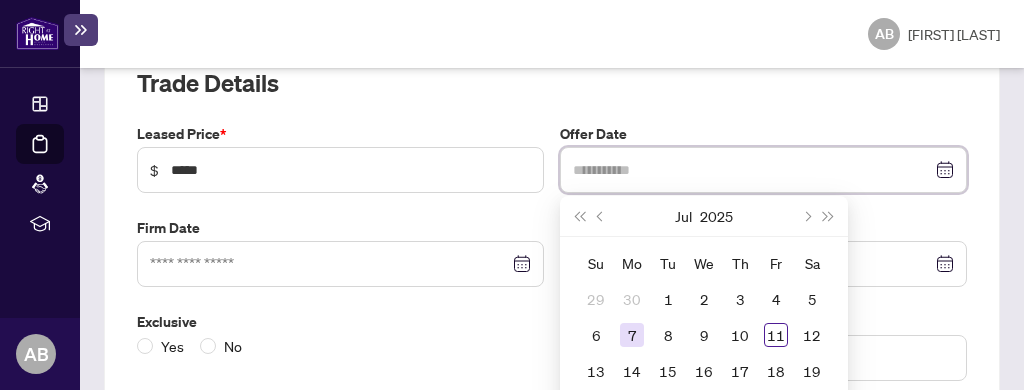 type on "**********" 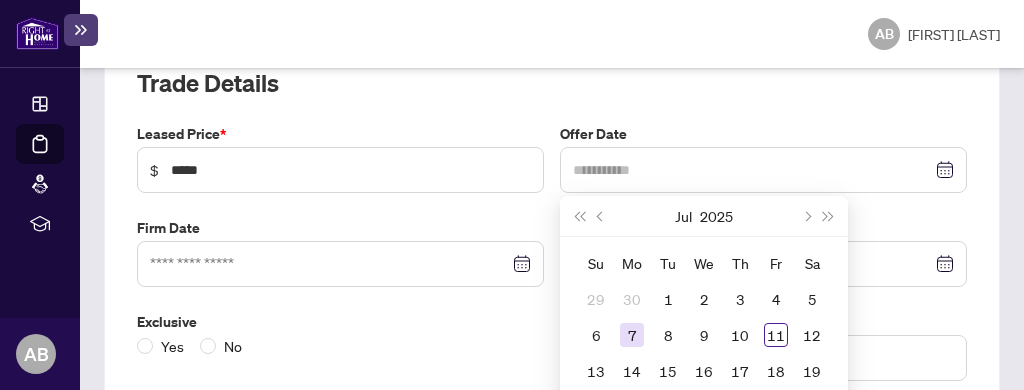 click on "7" at bounding box center [632, 335] 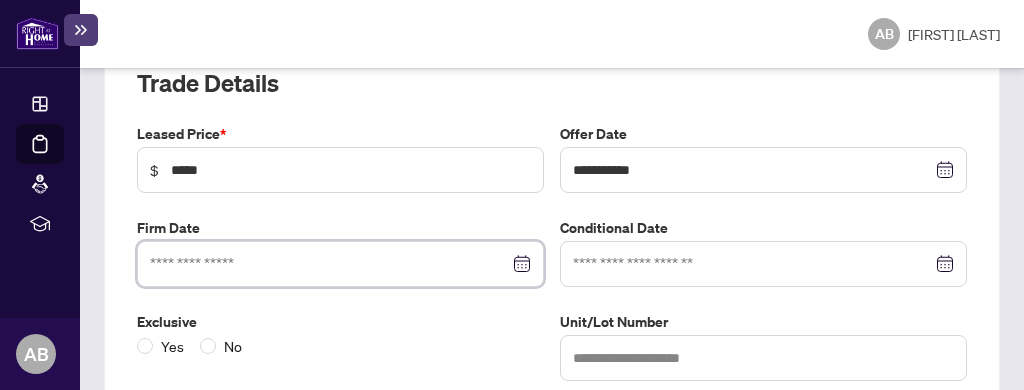 click at bounding box center [329, 264] 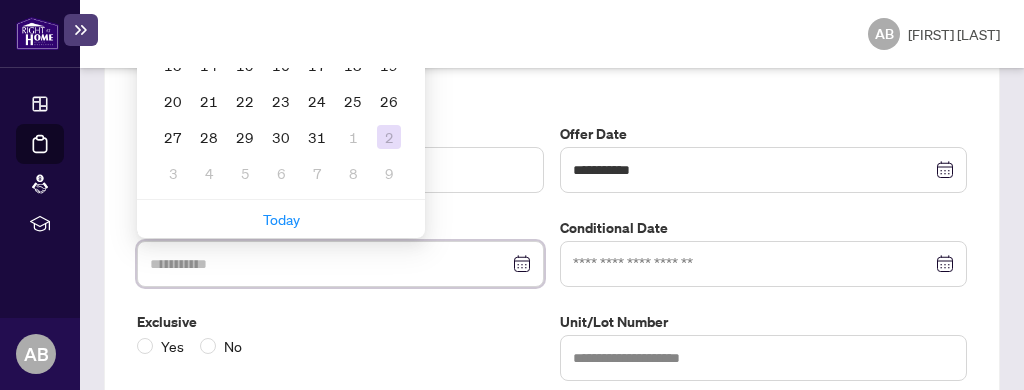 type on "**********" 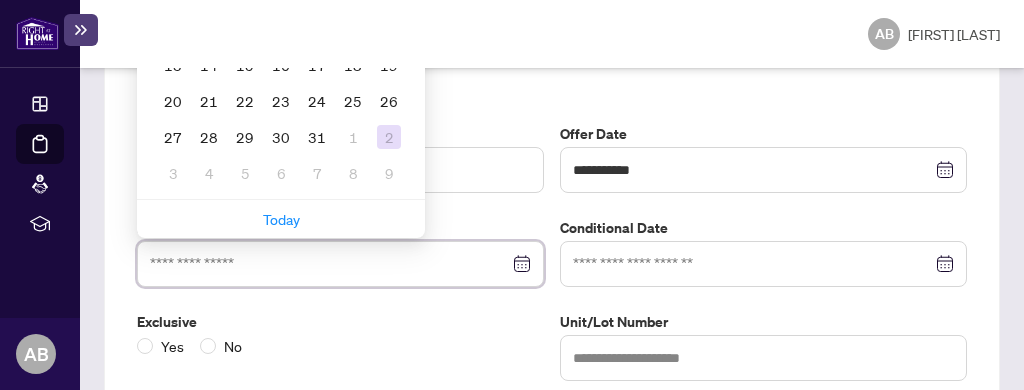 scroll, scrollTop: 138, scrollLeft: 0, axis: vertical 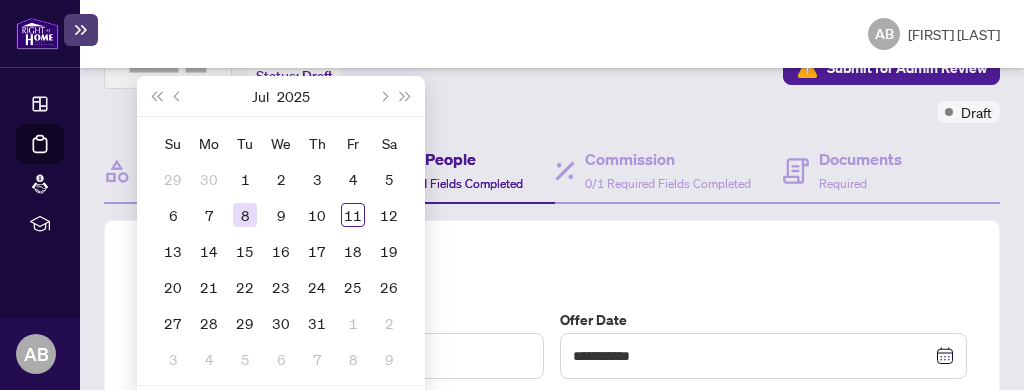 type on "**********" 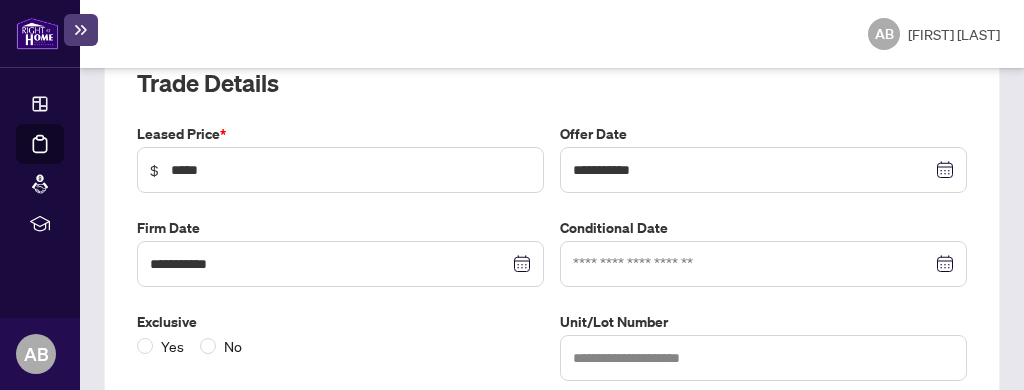 scroll, scrollTop: 511, scrollLeft: 0, axis: vertical 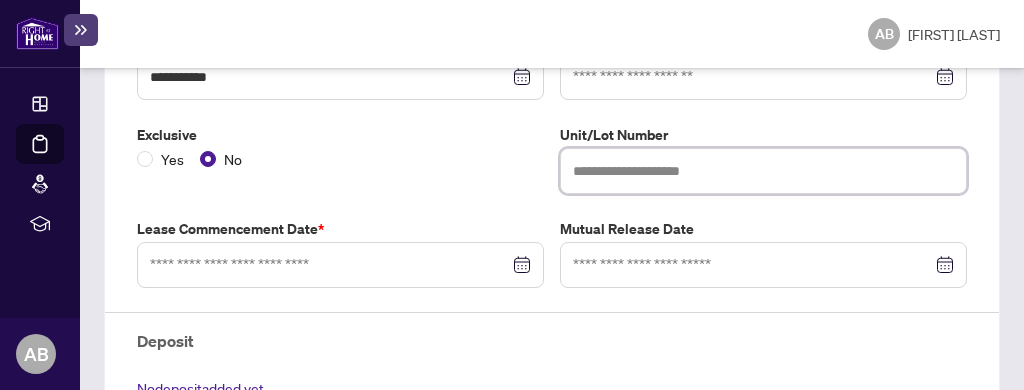 click at bounding box center (763, 171) 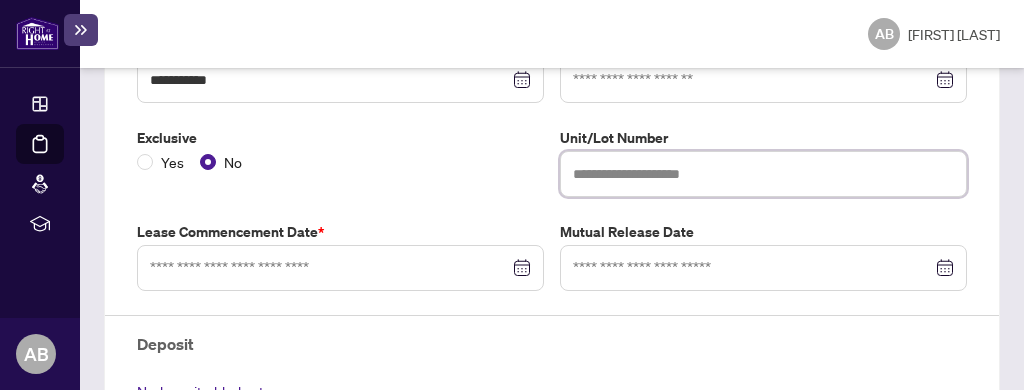 scroll, scrollTop: 511, scrollLeft: 0, axis: vertical 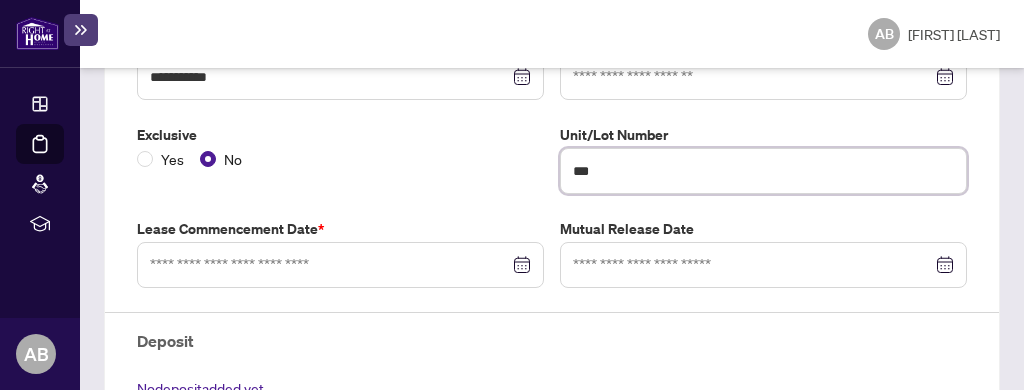 click at bounding box center [340, 265] 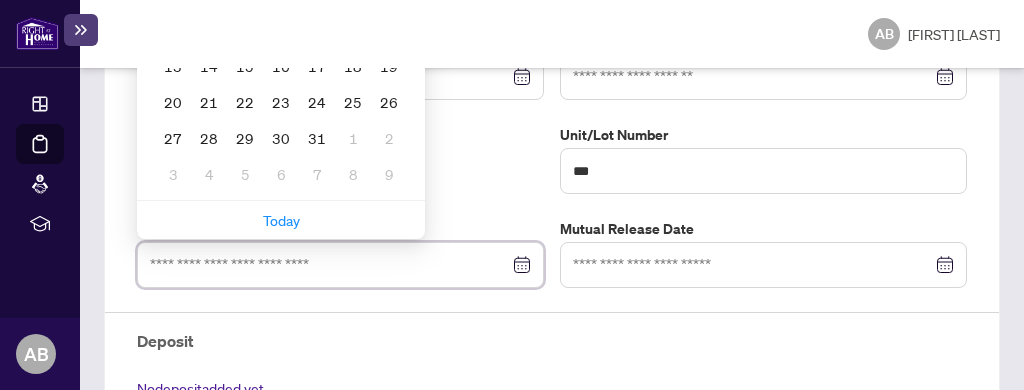 scroll, scrollTop: 324, scrollLeft: 0, axis: vertical 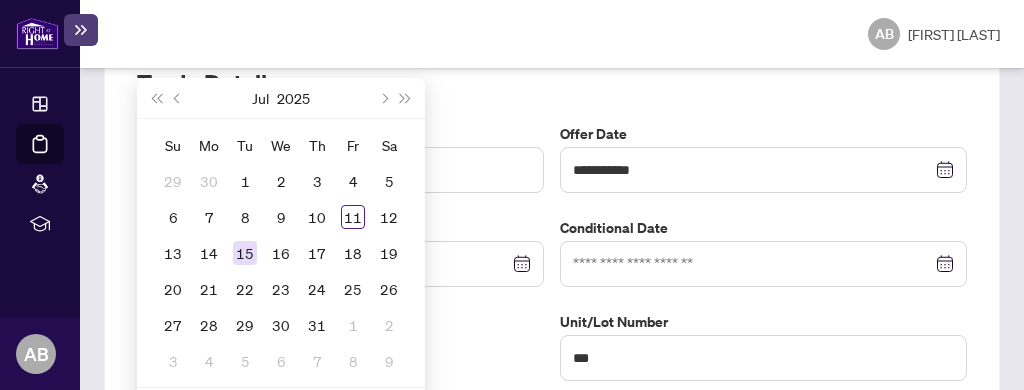 type on "**********" 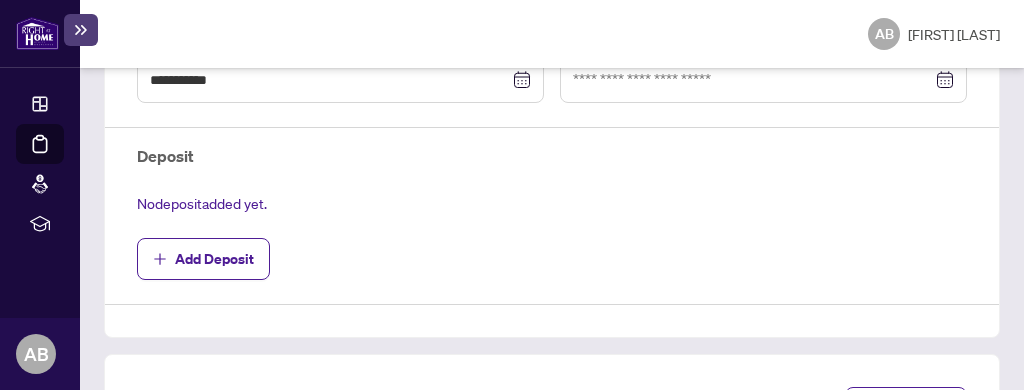 scroll, scrollTop: 698, scrollLeft: 0, axis: vertical 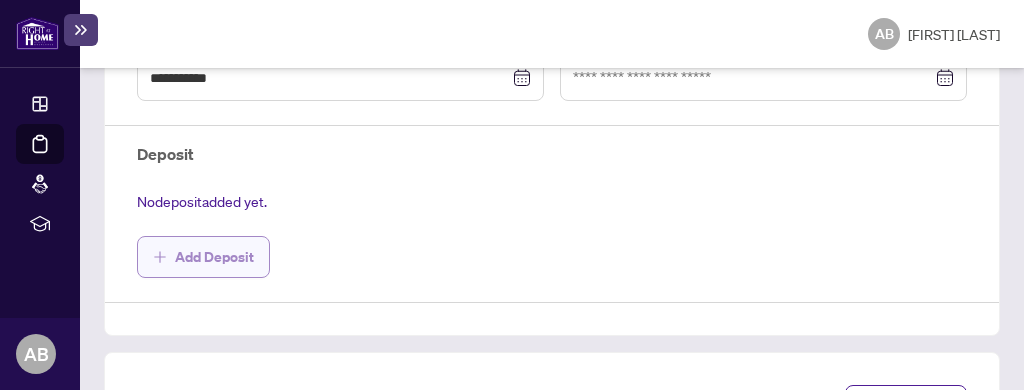 click on "Add Deposit" at bounding box center [214, 257] 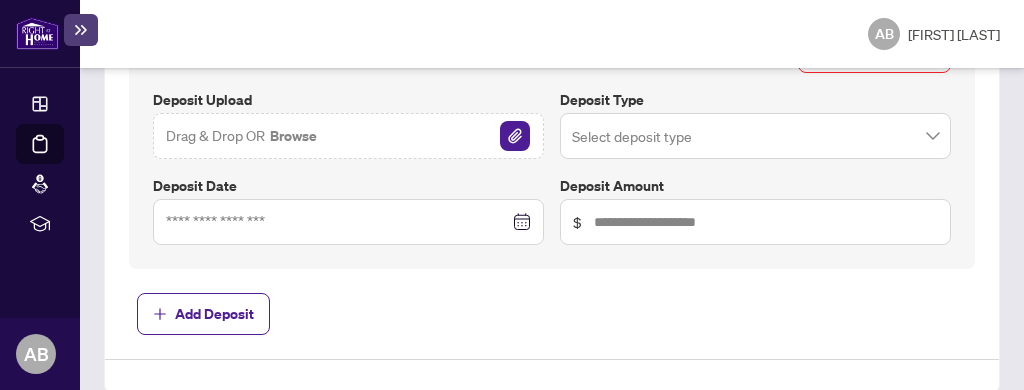 scroll, scrollTop: 884, scrollLeft: 0, axis: vertical 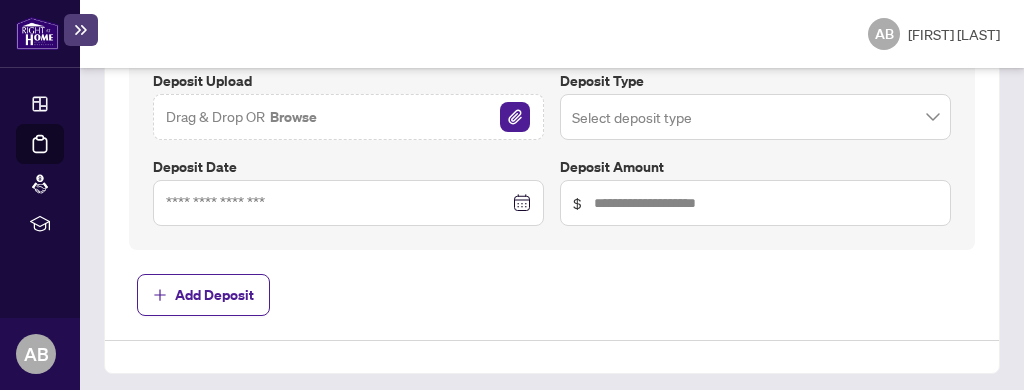 click at bounding box center [348, 203] 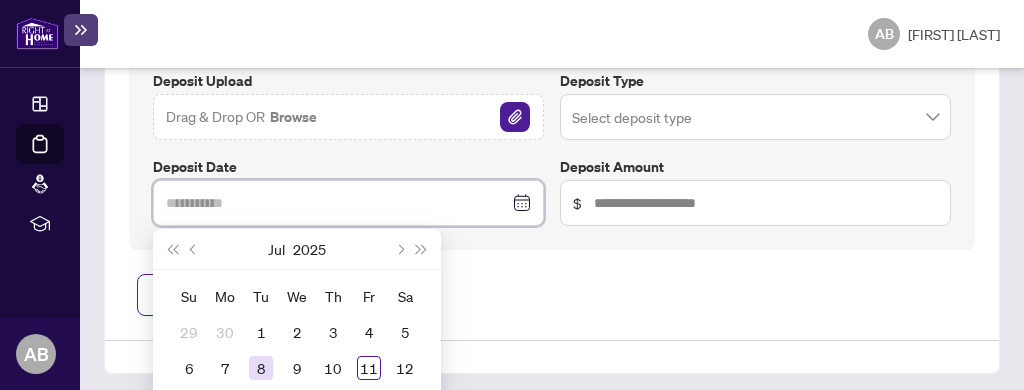 type on "**********" 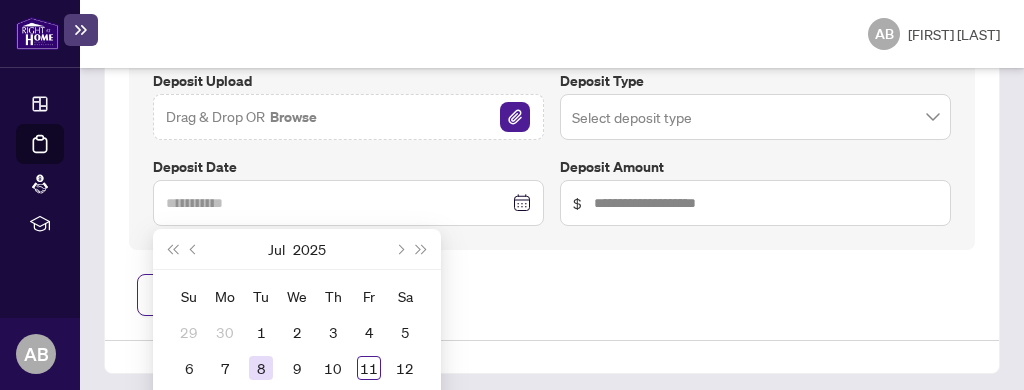 click on "8" at bounding box center (261, 368) 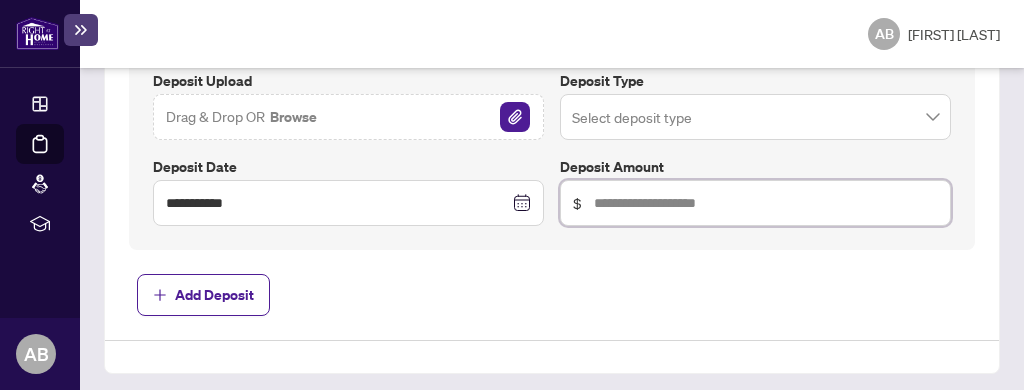 click at bounding box center [766, 203] 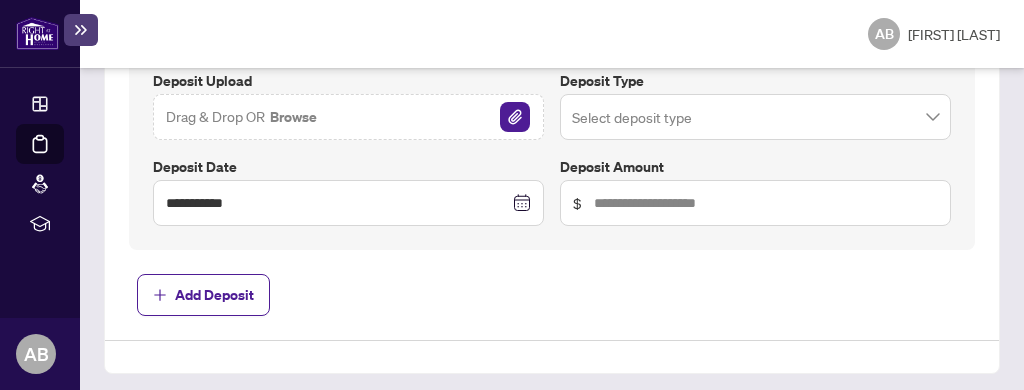 click at bounding box center (755, 117) 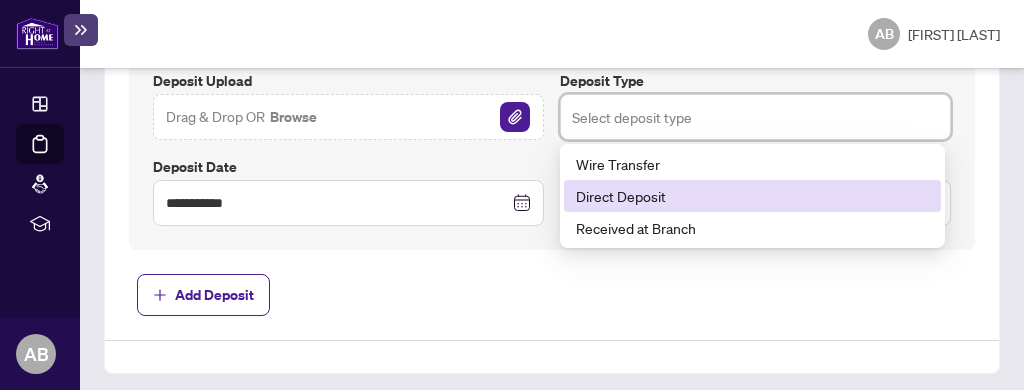 click on "Direct Deposit" at bounding box center (752, 196) 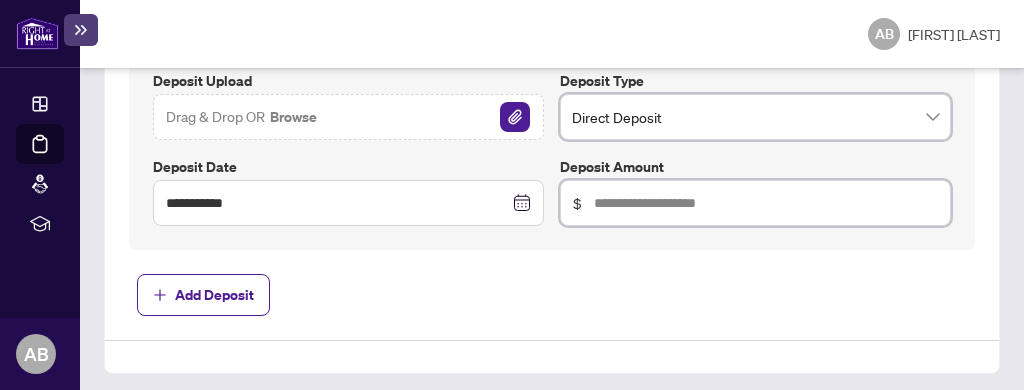 click at bounding box center [766, 203] 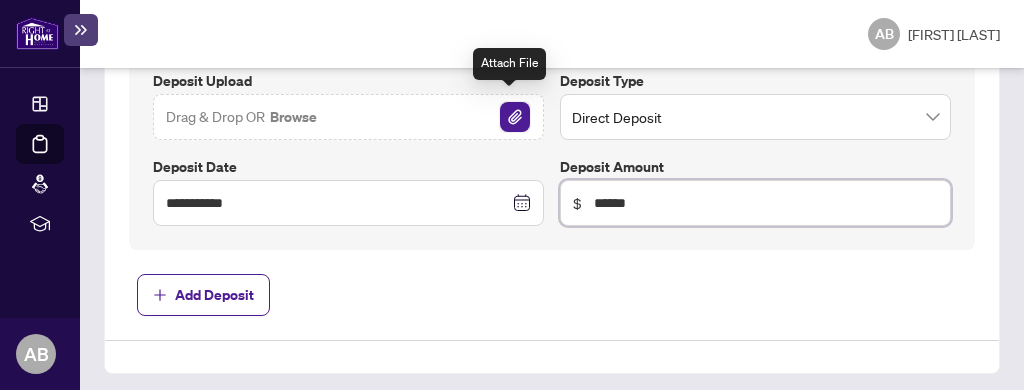 type on "******" 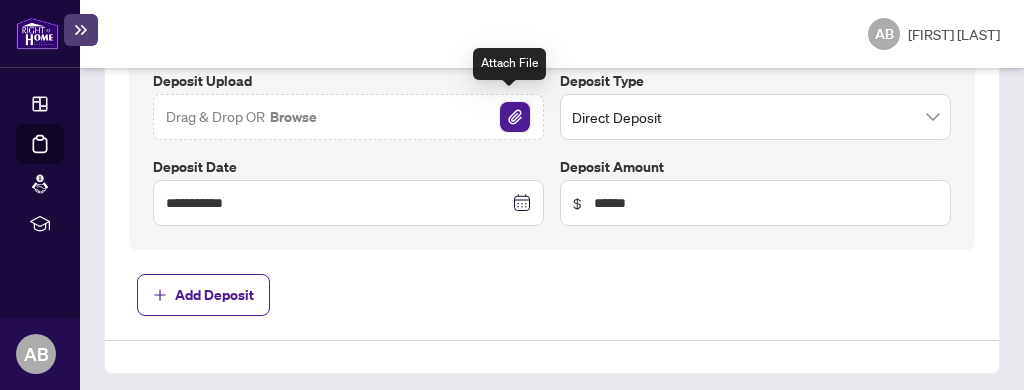 click at bounding box center (515, 117) 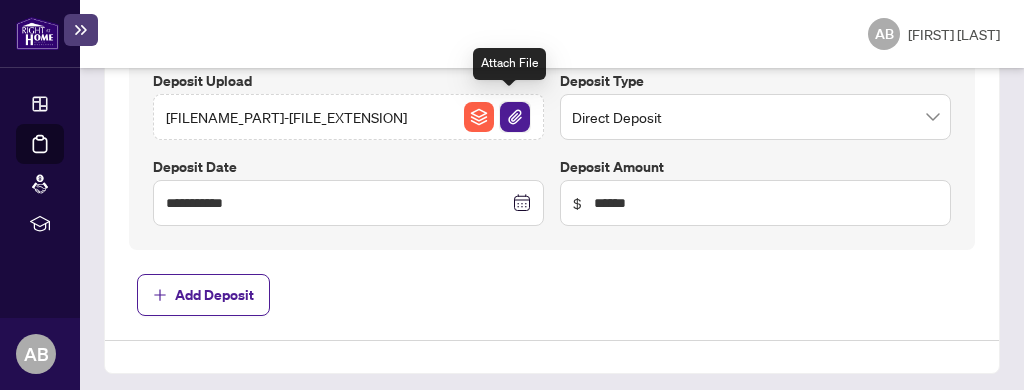 click at bounding box center (515, 117) 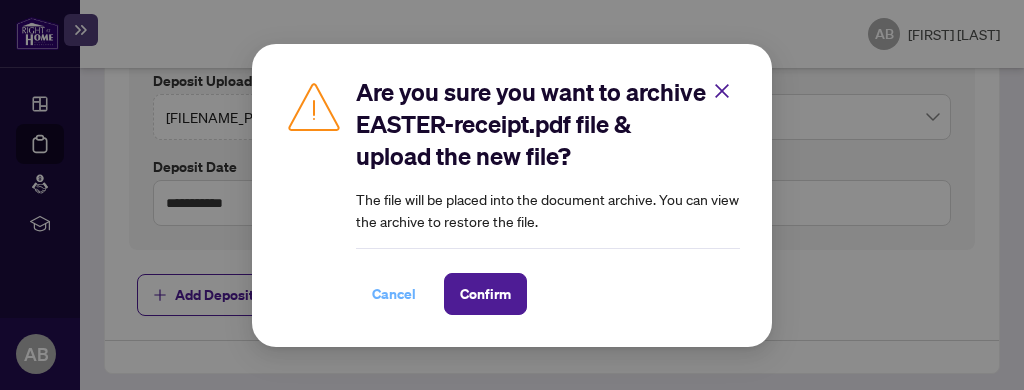 click on "Cancel" at bounding box center (394, 294) 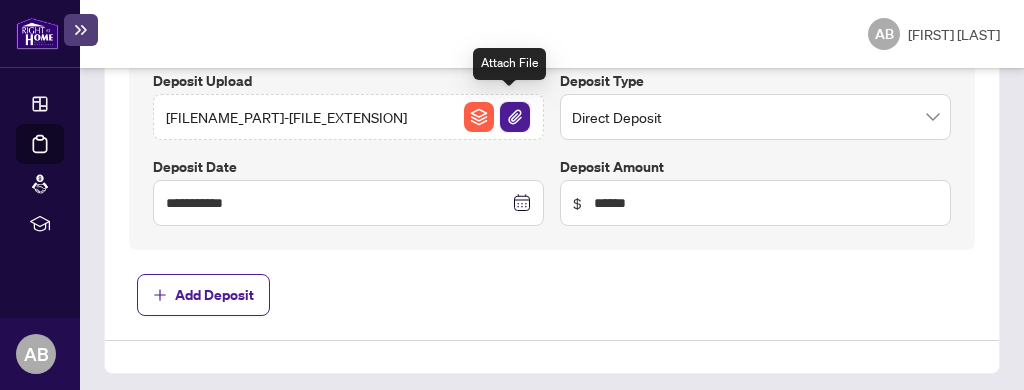 click at bounding box center (515, 117) 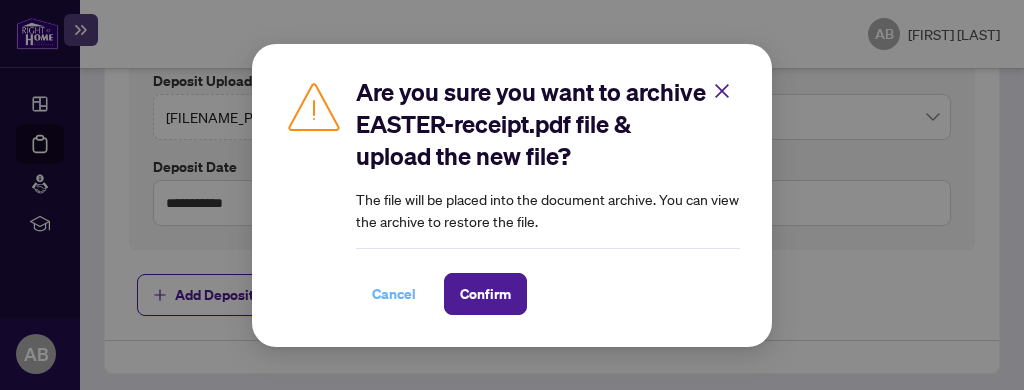 click on "Cancel" at bounding box center (394, 294) 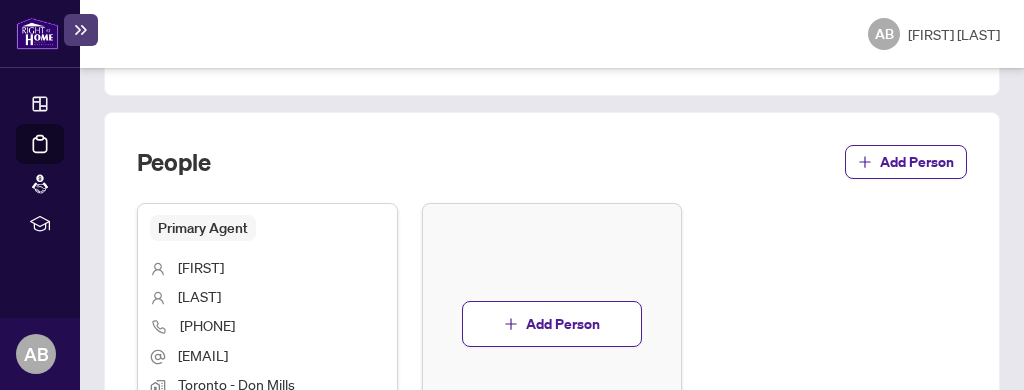 scroll, scrollTop: 1258, scrollLeft: 0, axis: vertical 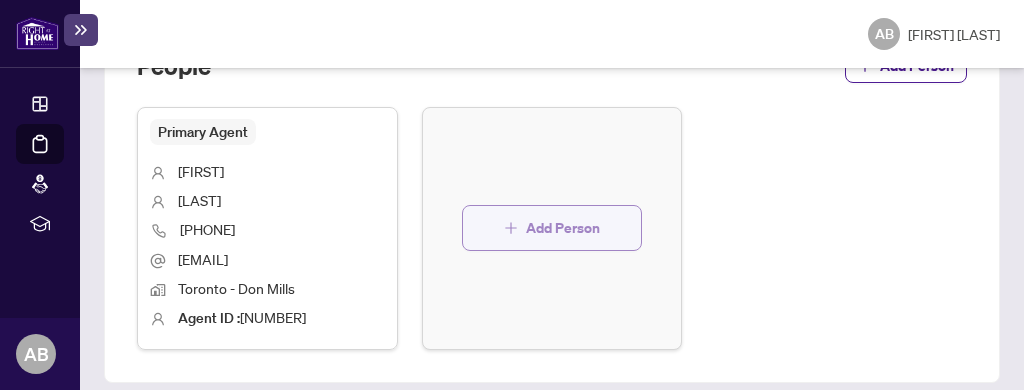 click on "Add Person" at bounding box center (563, 228) 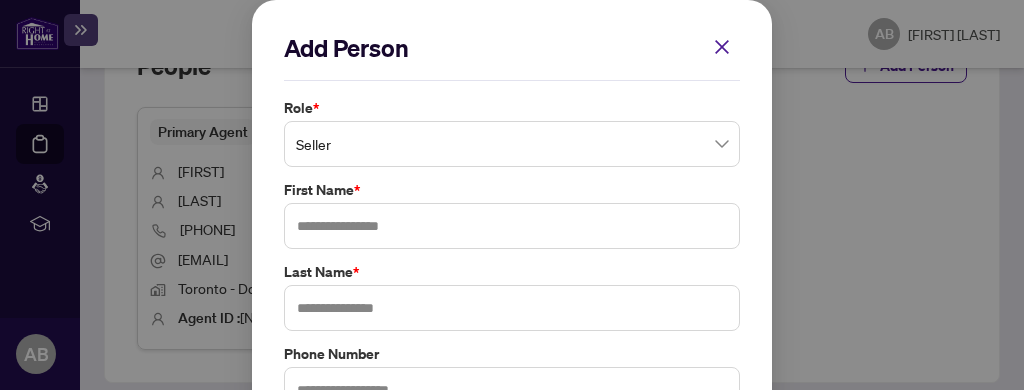 click on "Seller" at bounding box center [512, 144] 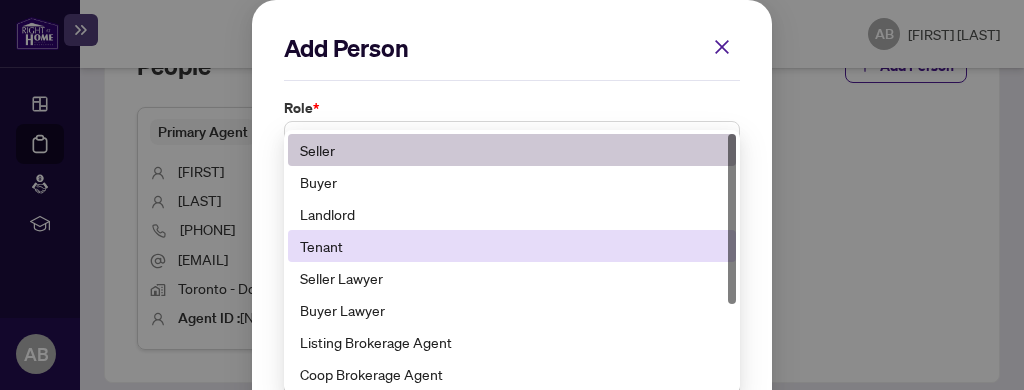 click on "Tenant" at bounding box center (512, 246) 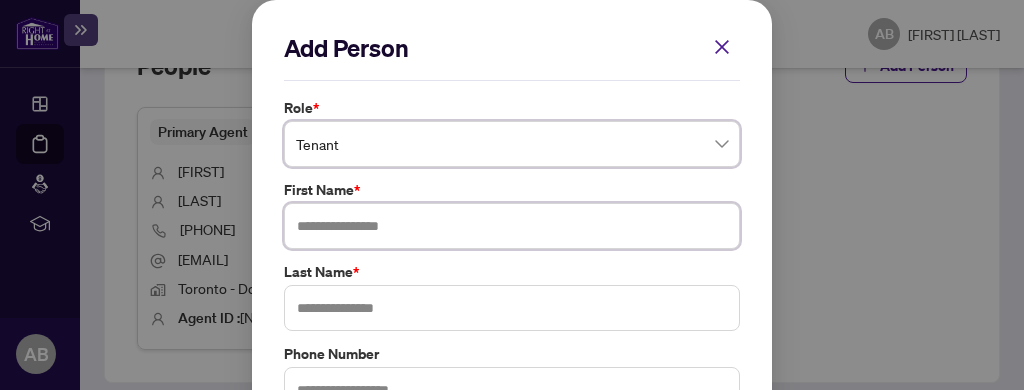 drag, startPoint x: 368, startPoint y: 230, endPoint x: 442, endPoint y: 230, distance: 74 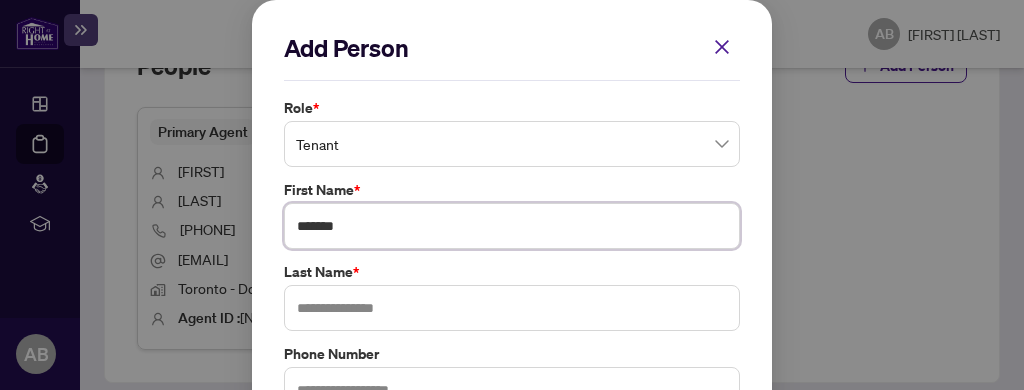 type on "*******" 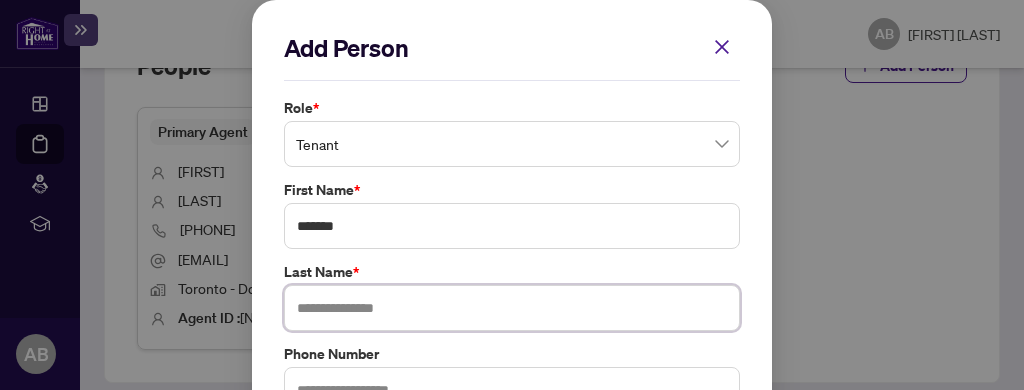 click at bounding box center [512, 308] 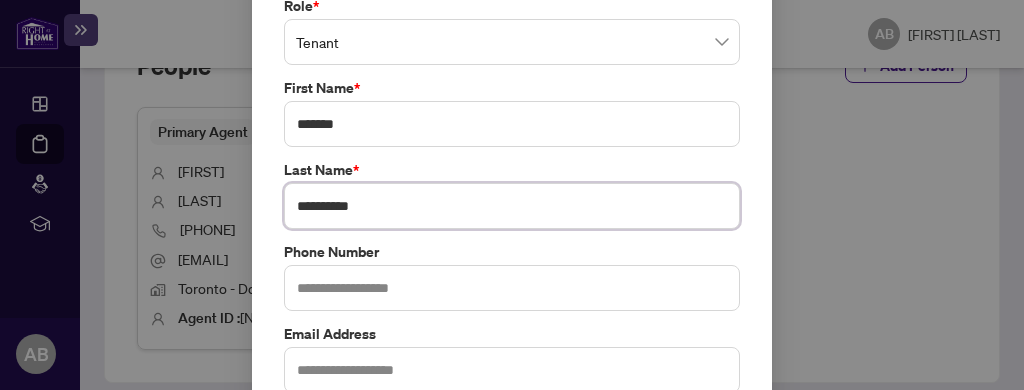 scroll, scrollTop: 187, scrollLeft: 0, axis: vertical 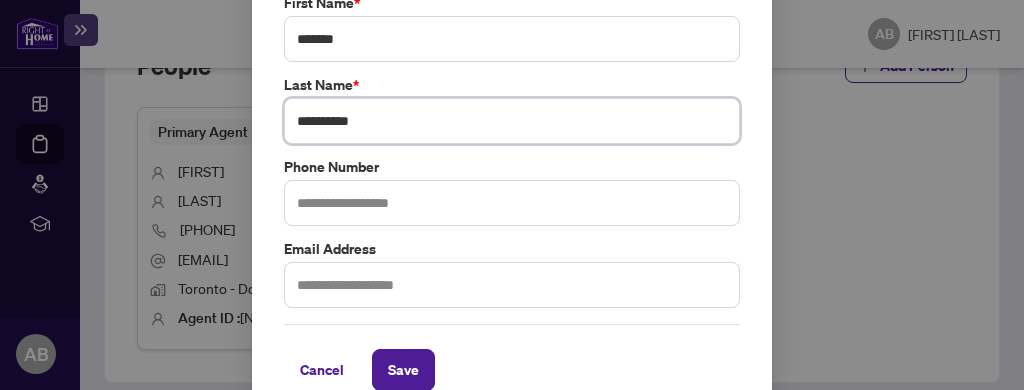 type on "**********" 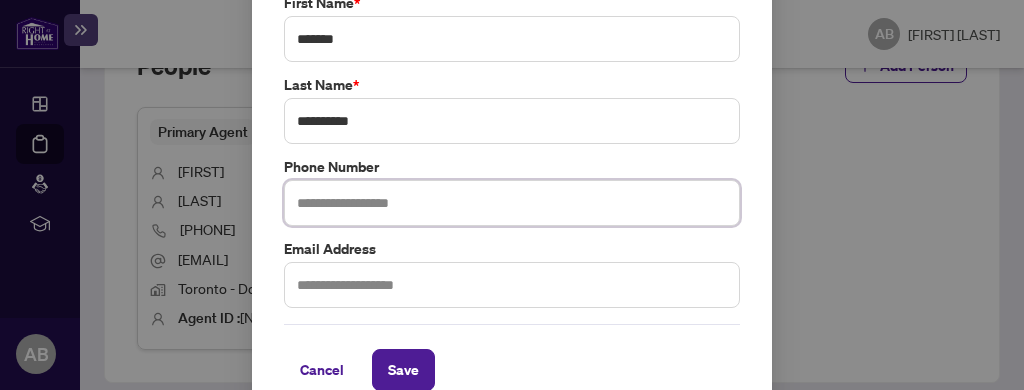 click at bounding box center [512, 203] 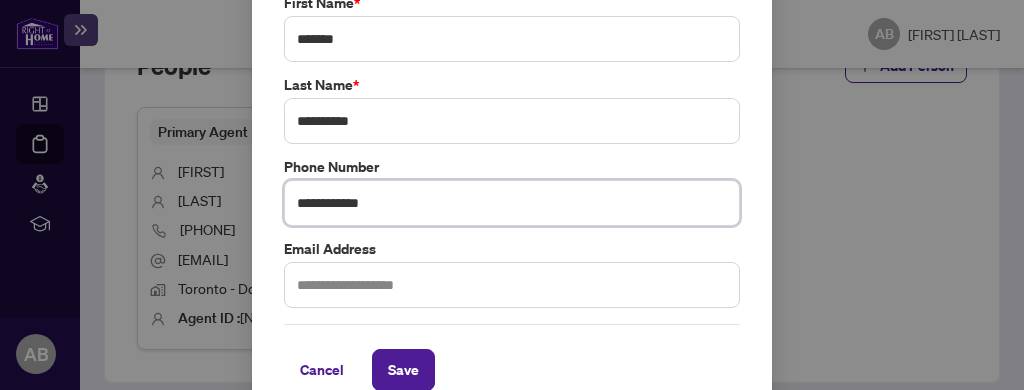 type on "**********" 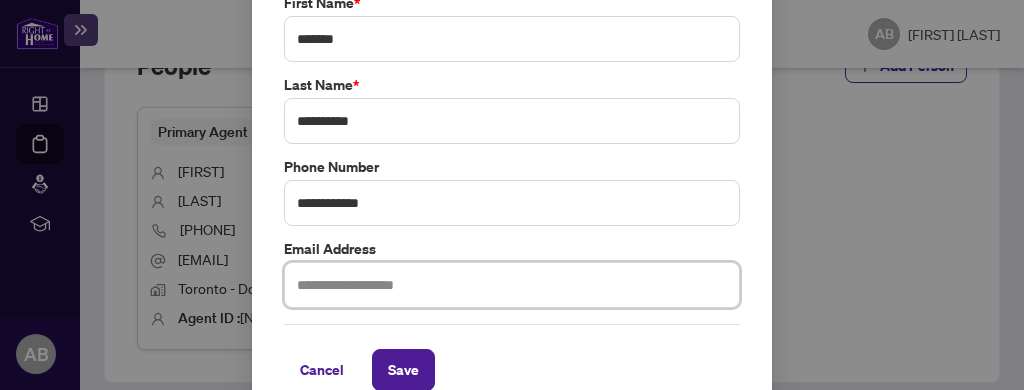 click at bounding box center [512, 285] 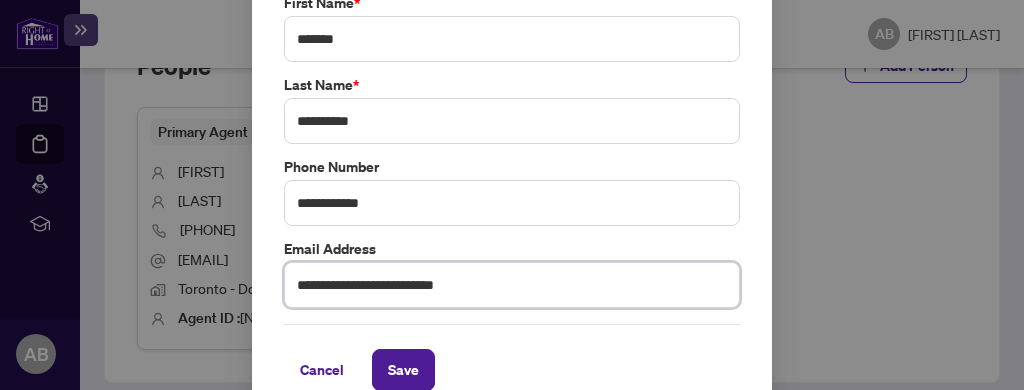 scroll, scrollTop: 214, scrollLeft: 0, axis: vertical 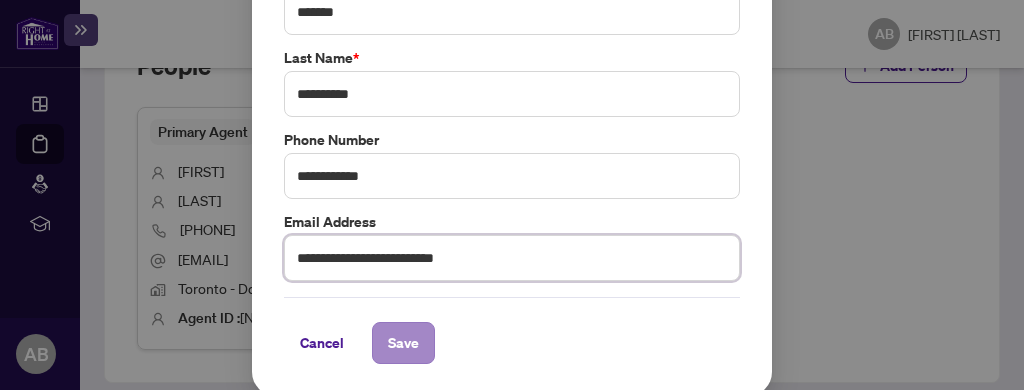 type on "**********" 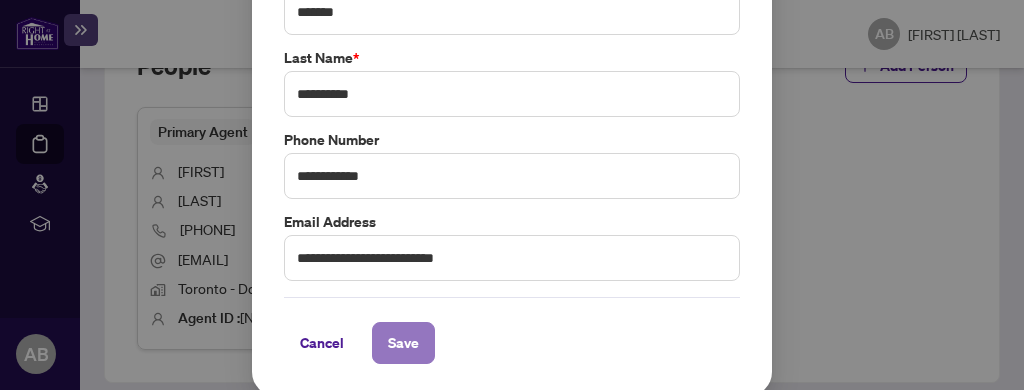click on "Save" at bounding box center (403, 343) 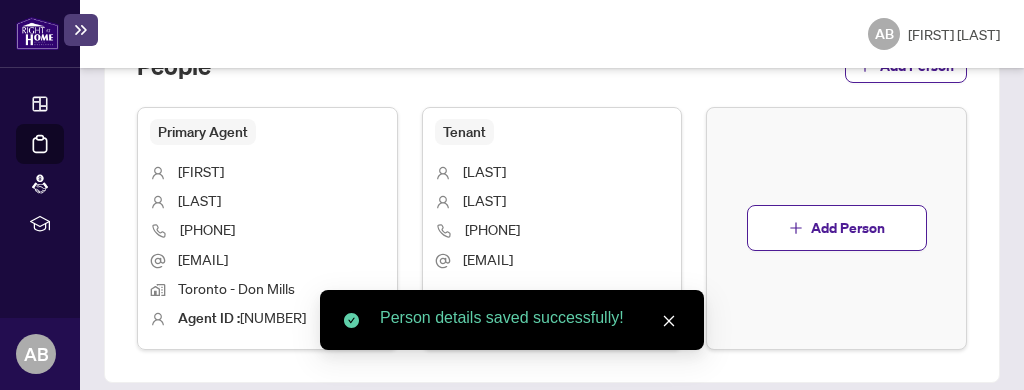 click 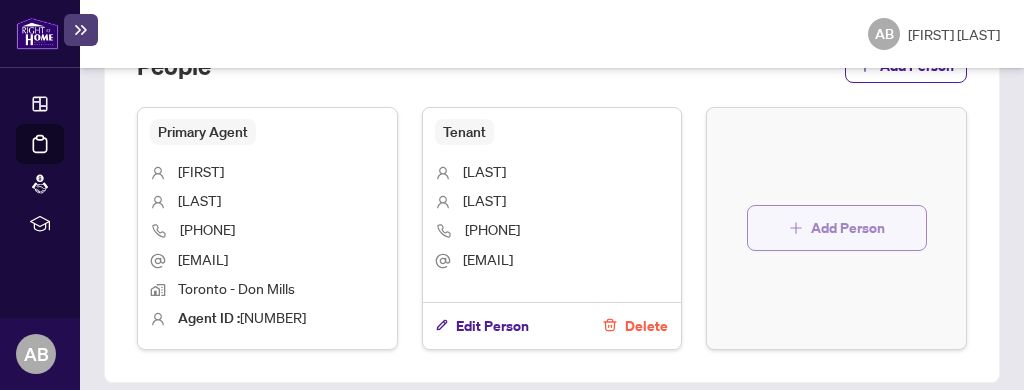 click on "Add Person" at bounding box center [848, 228] 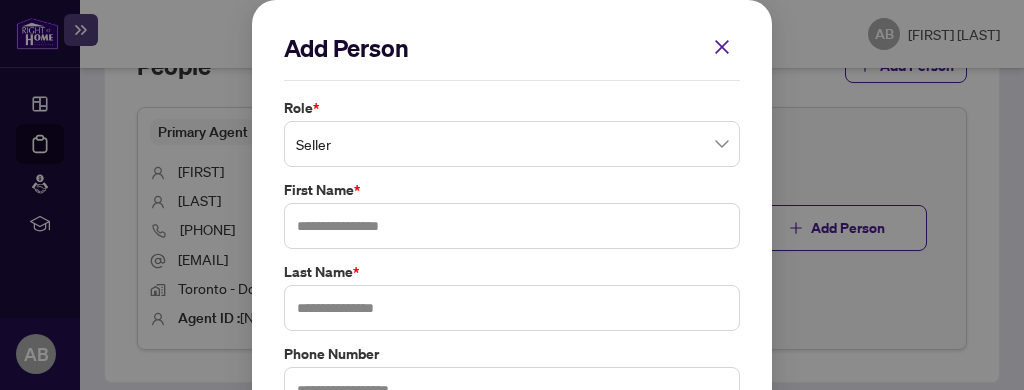 click on "Seller" at bounding box center (512, 144) 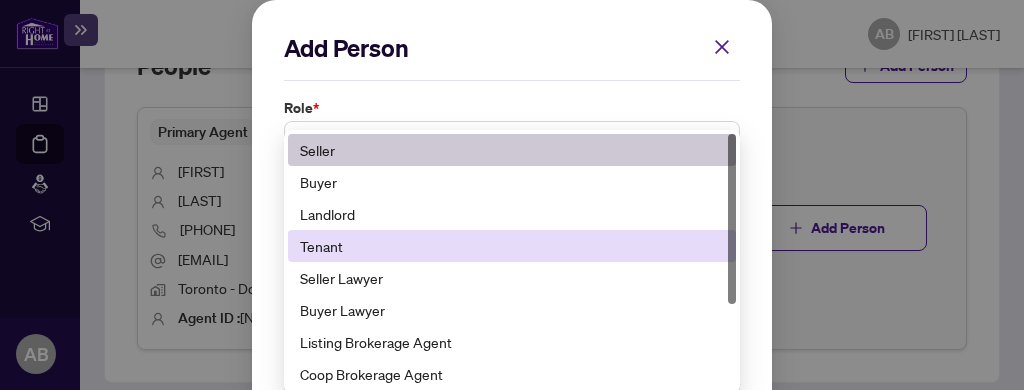 click on "Tenant" at bounding box center (512, 246) 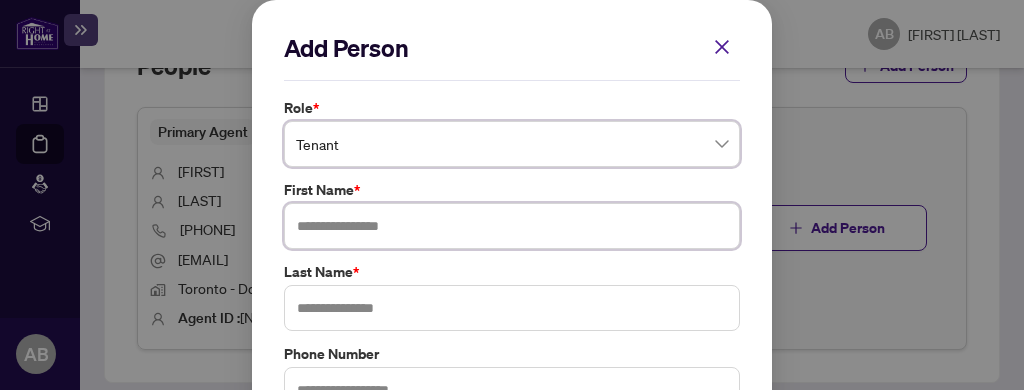 click at bounding box center [512, 226] 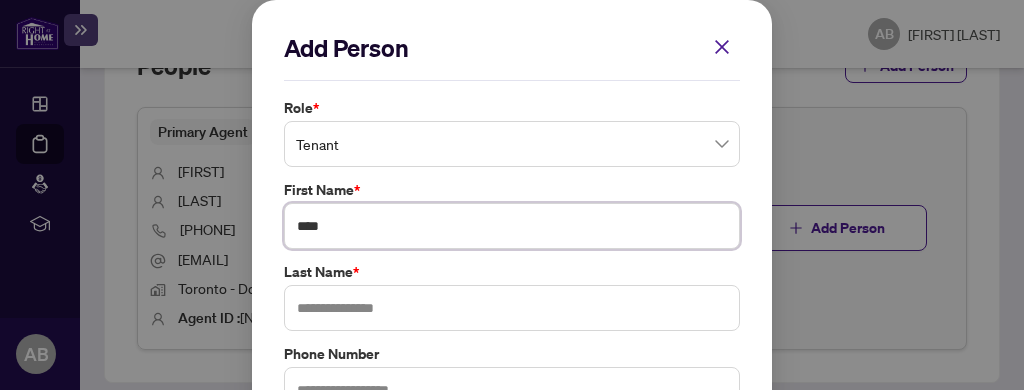 type on "****" 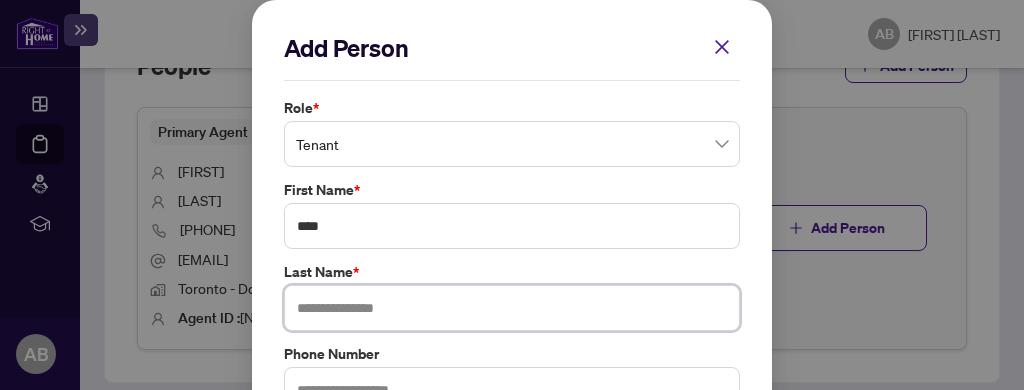 click at bounding box center [512, 308] 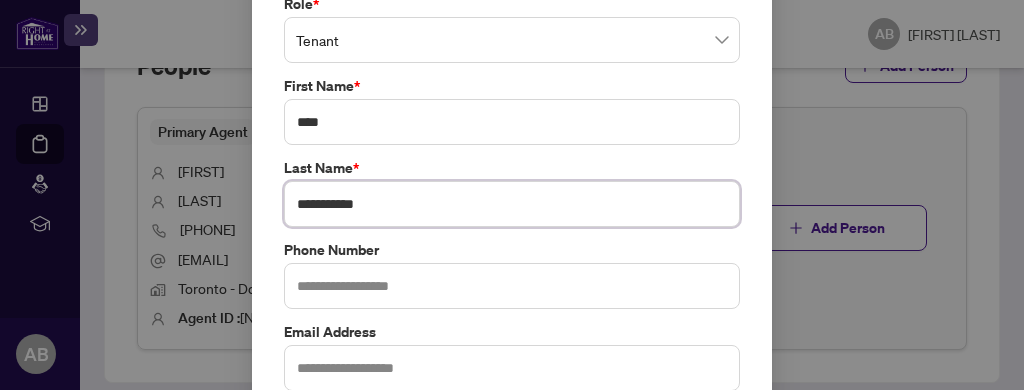 scroll, scrollTop: 187, scrollLeft: 0, axis: vertical 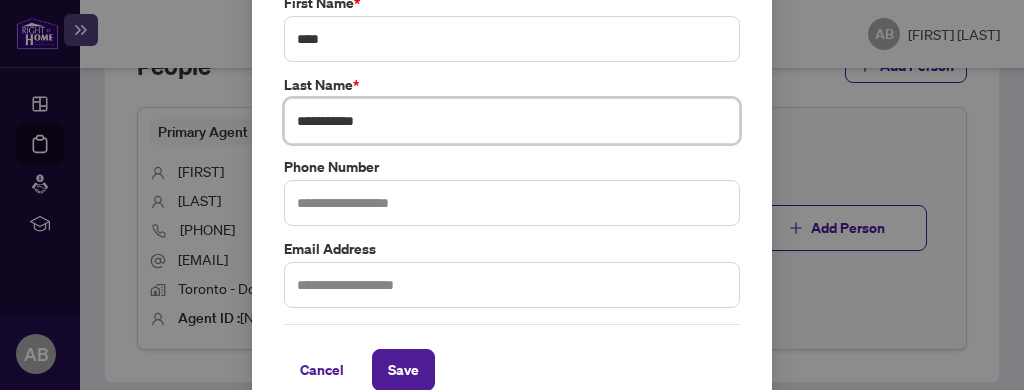 type on "**********" 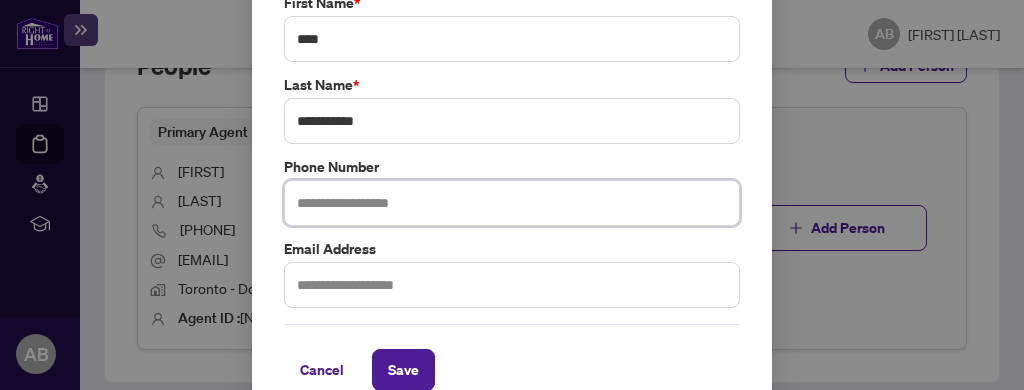 click at bounding box center [512, 203] 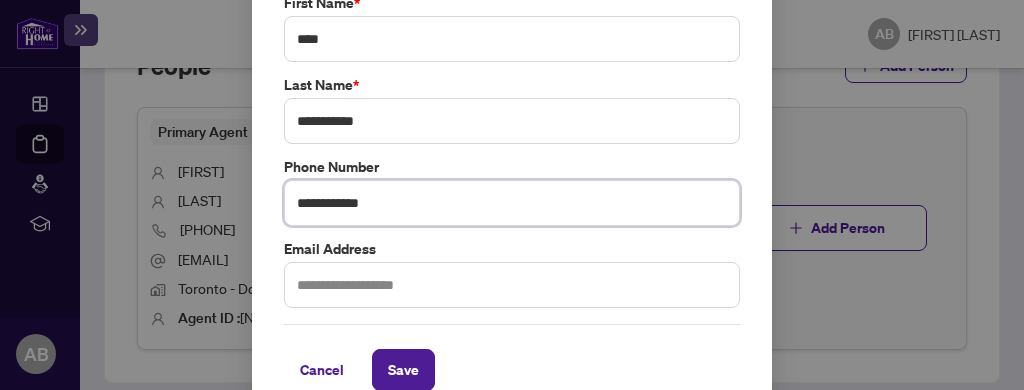 type on "**********" 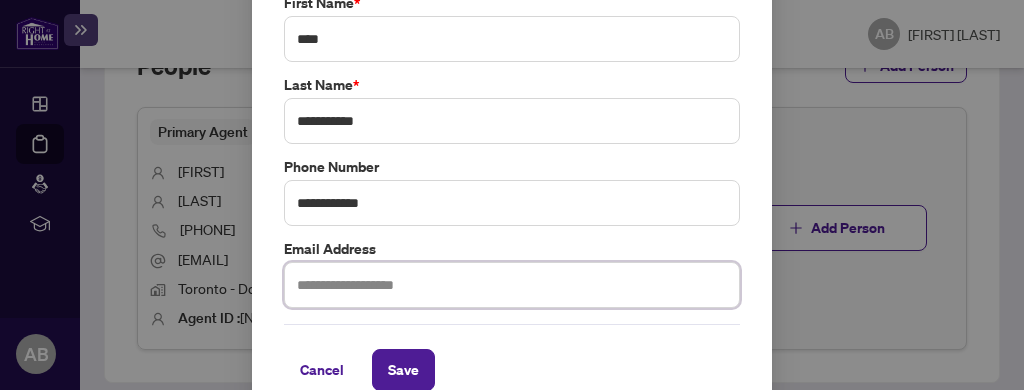 click at bounding box center (512, 285) 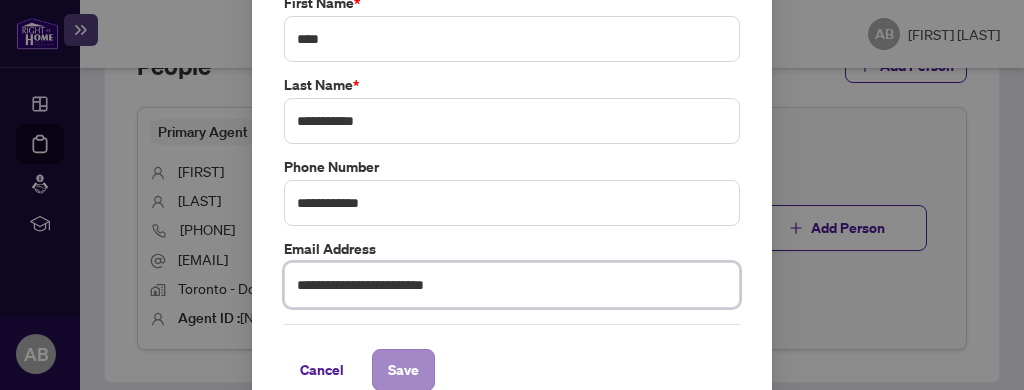 type on "**********" 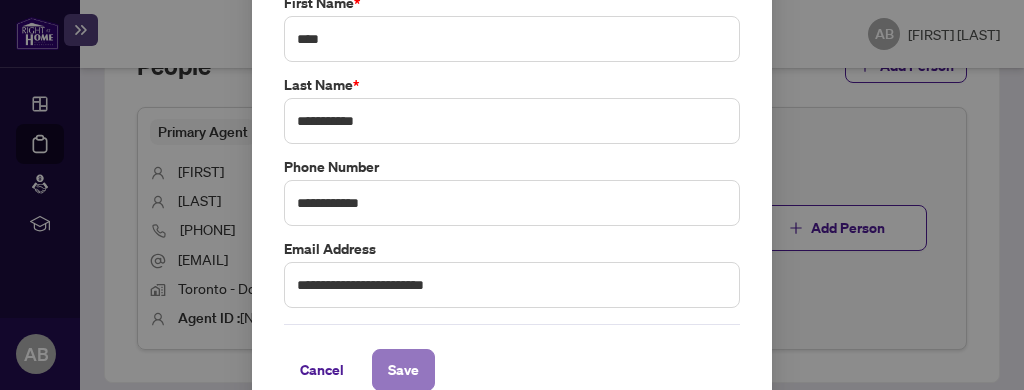 click on "Save" at bounding box center (403, 370) 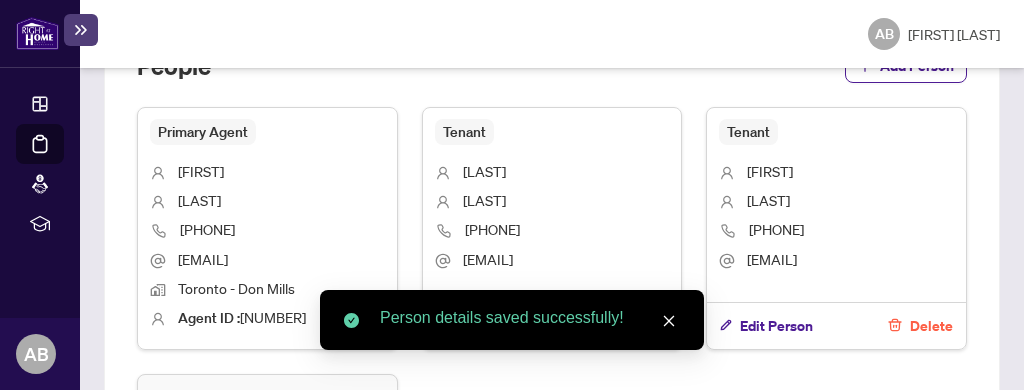 click 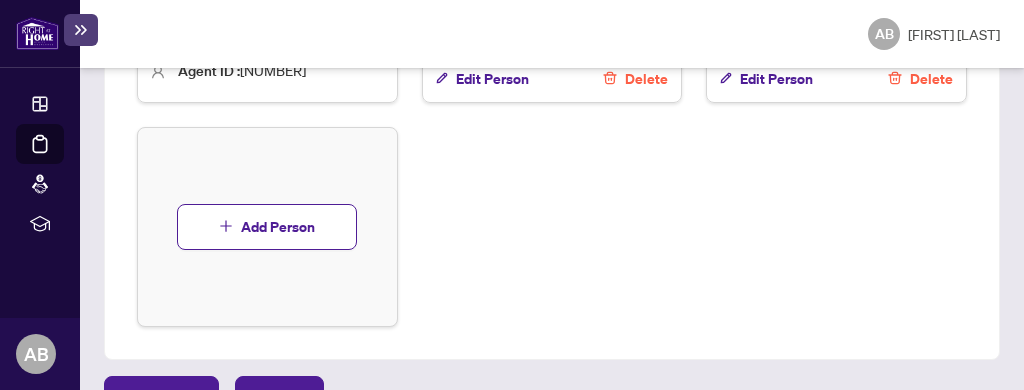 scroll, scrollTop: 1541, scrollLeft: 0, axis: vertical 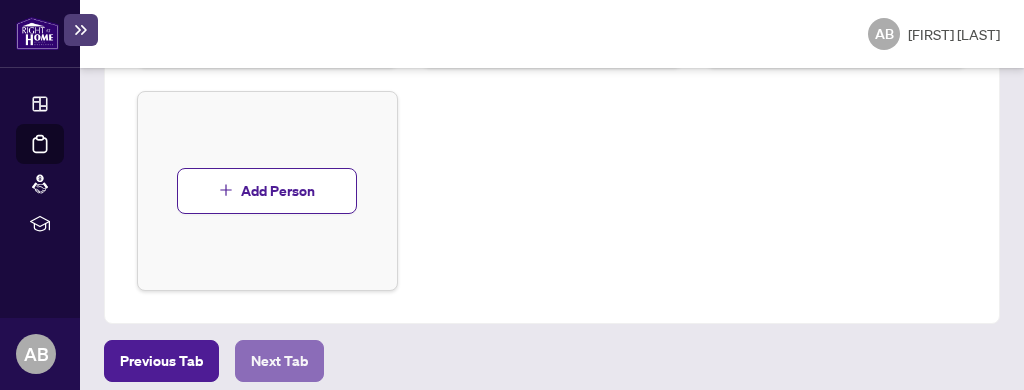 click on "Next Tab" at bounding box center [279, 361] 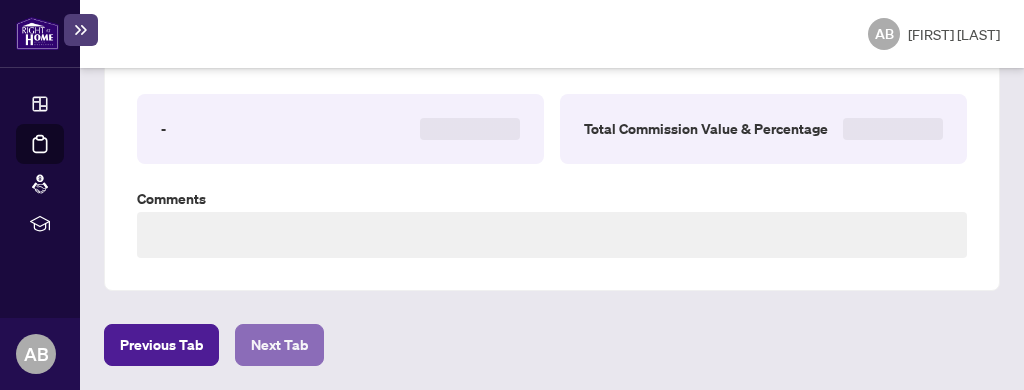 scroll, scrollTop: 348, scrollLeft: 0, axis: vertical 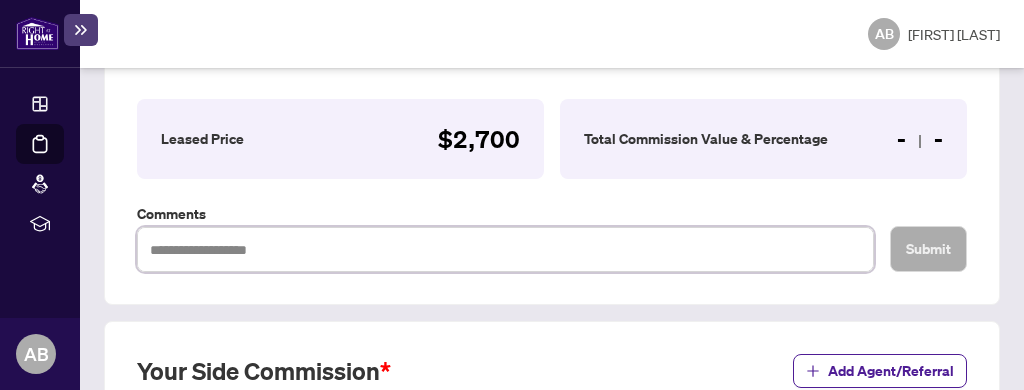 click at bounding box center [505, 249] 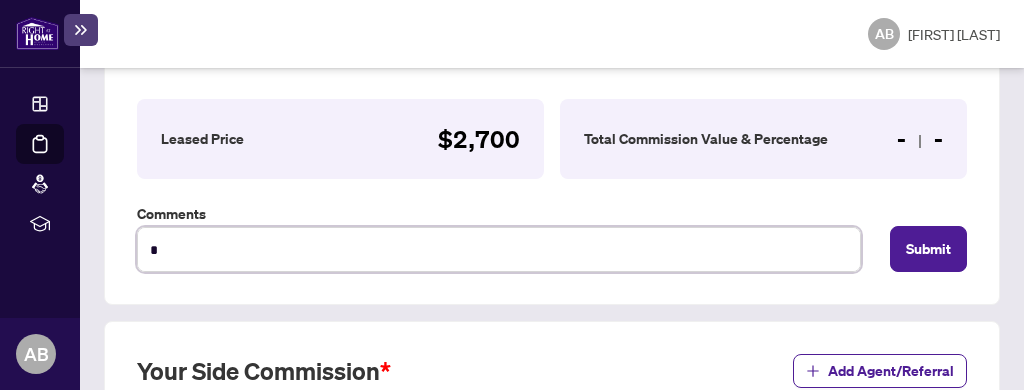 type on "**" 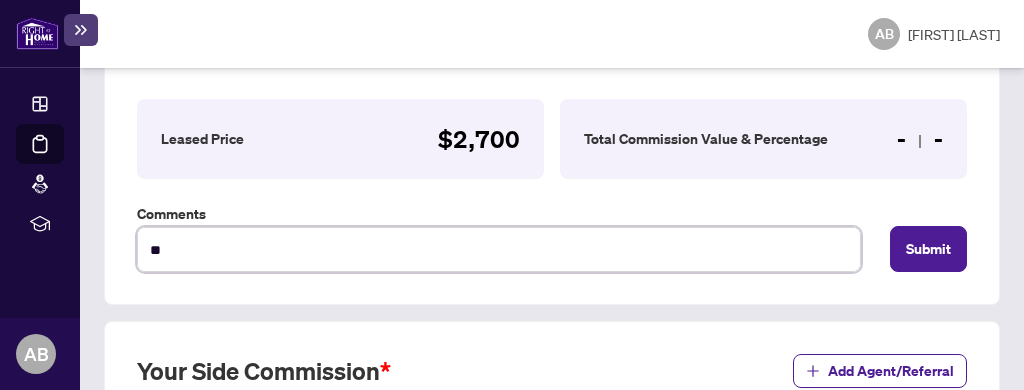 type on "***" 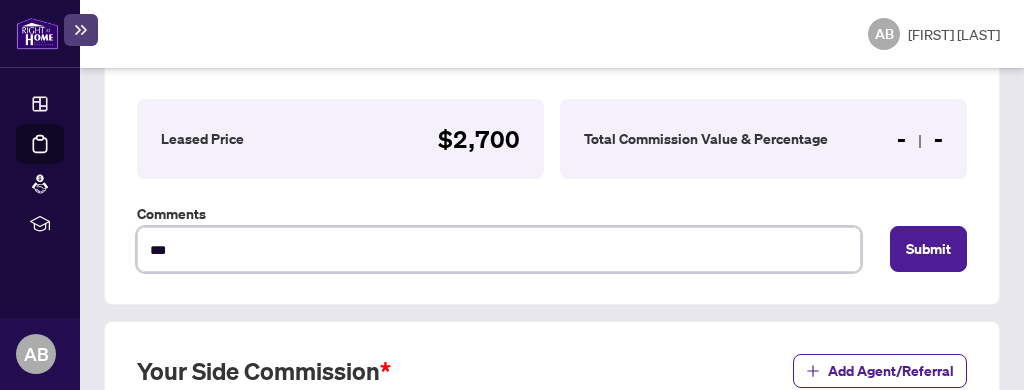type on "***" 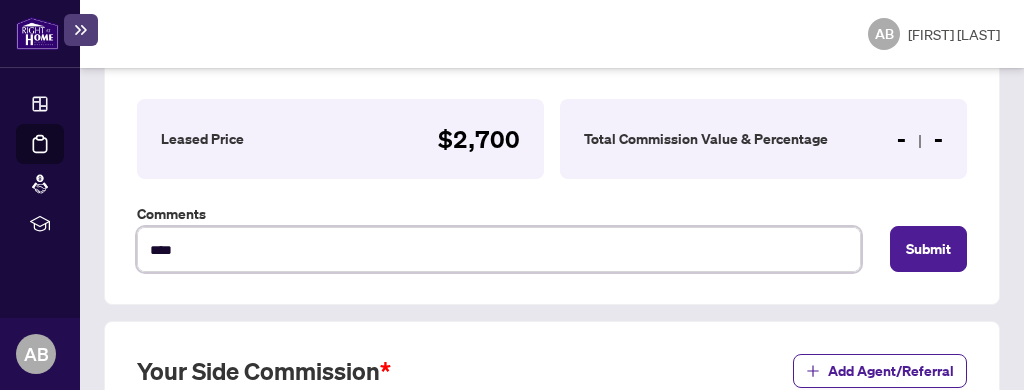 type on "*****" 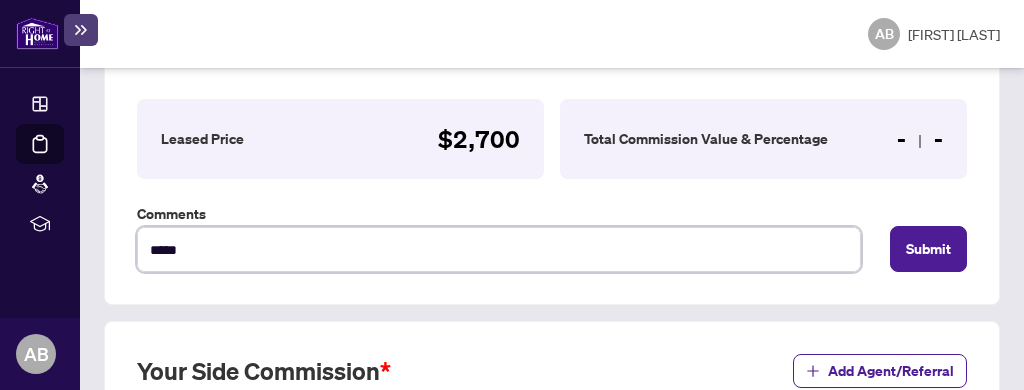 type on "******" 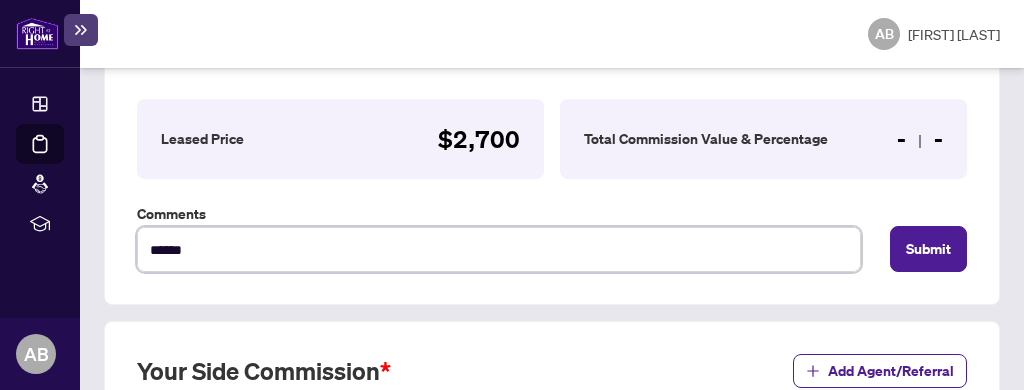 type on "*******" 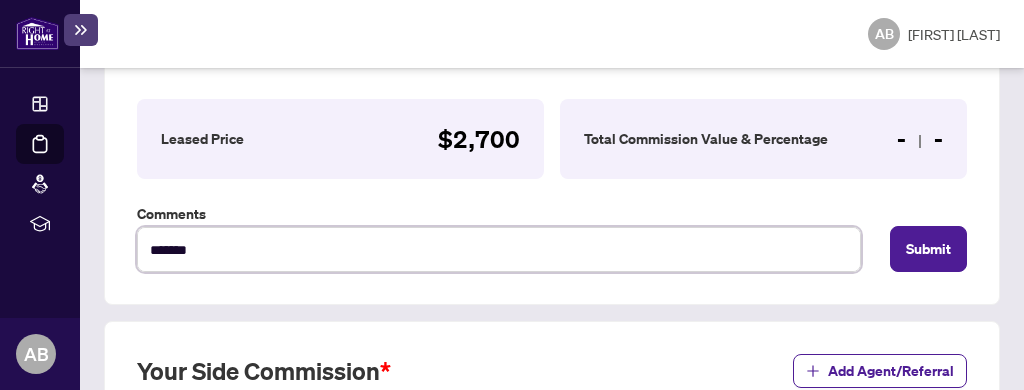 type on "********" 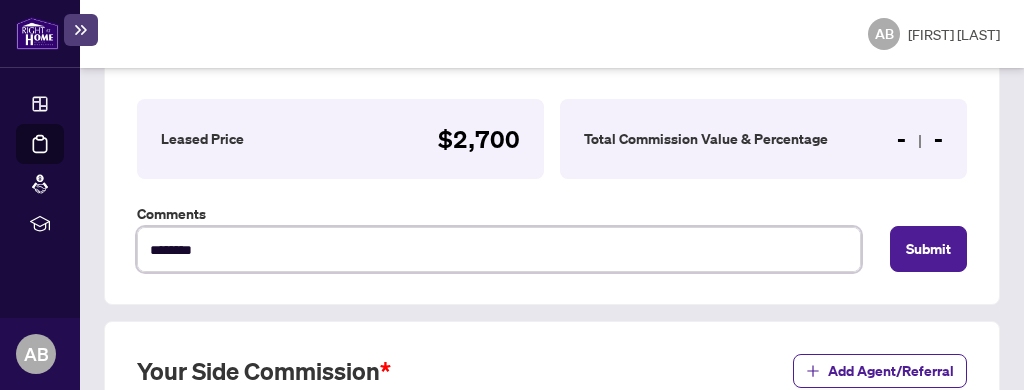 type on "*********" 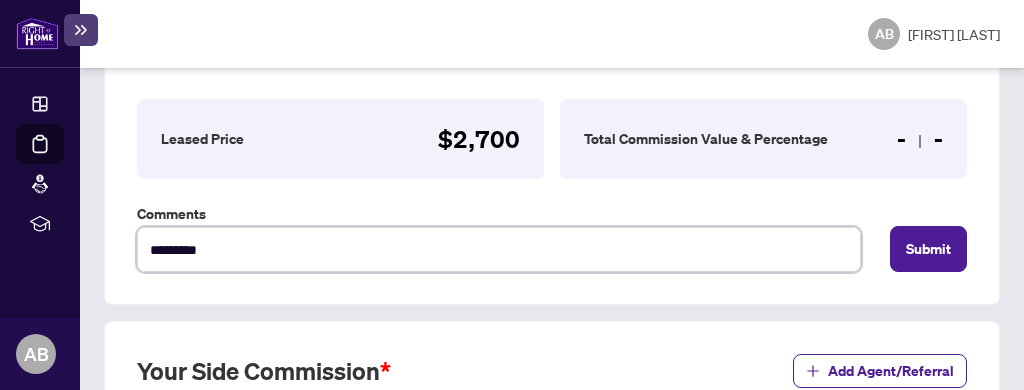 type on "*********" 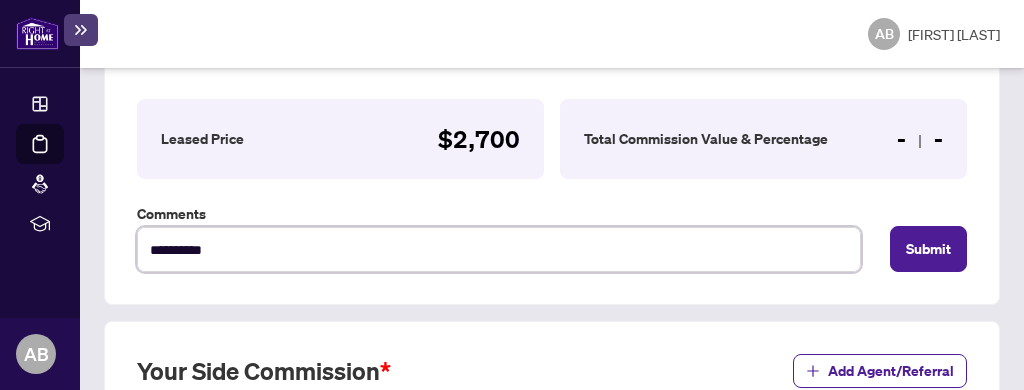 type on "**********" 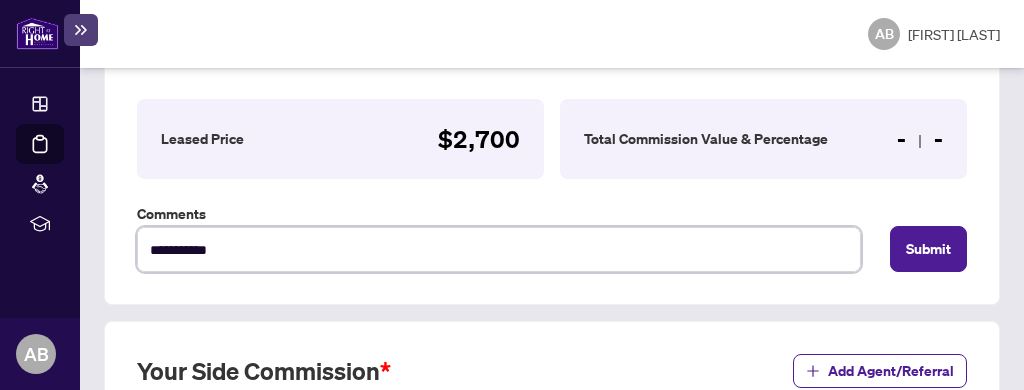 type on "**********" 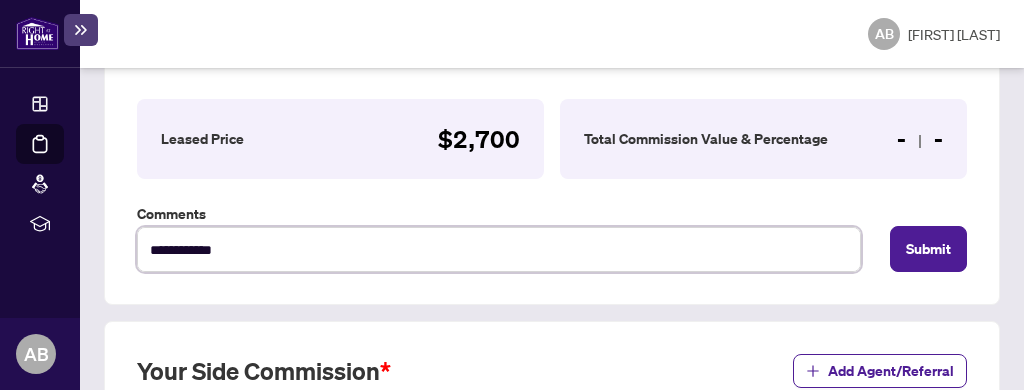 type on "**********" 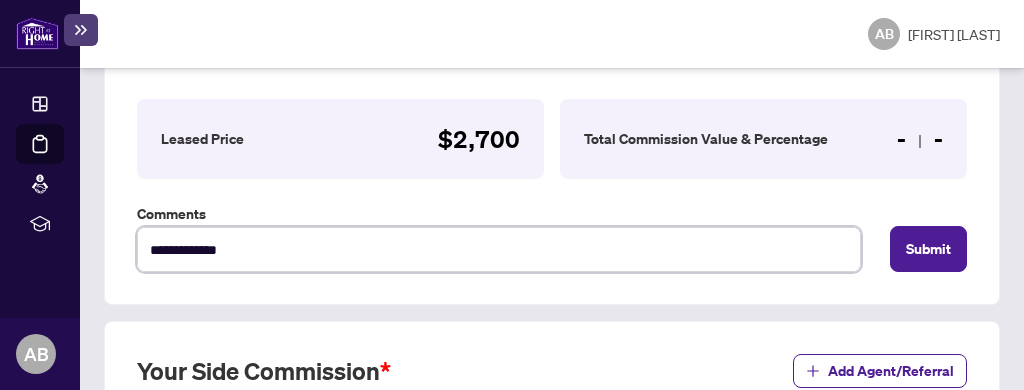 type on "**********" 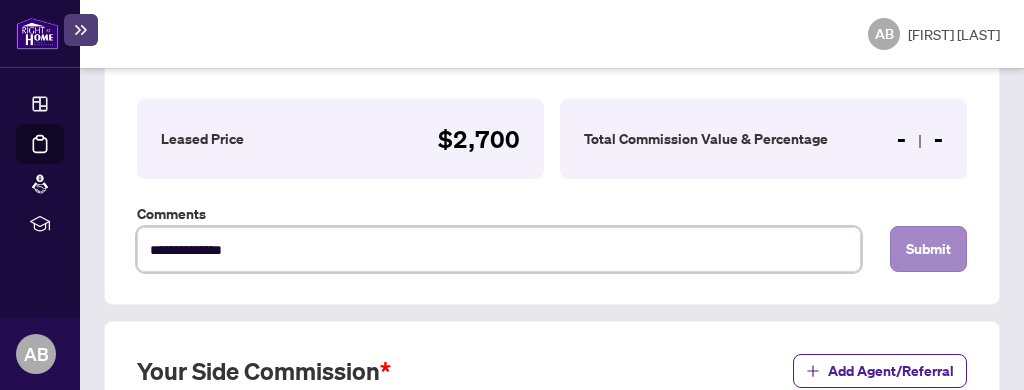 type on "**********" 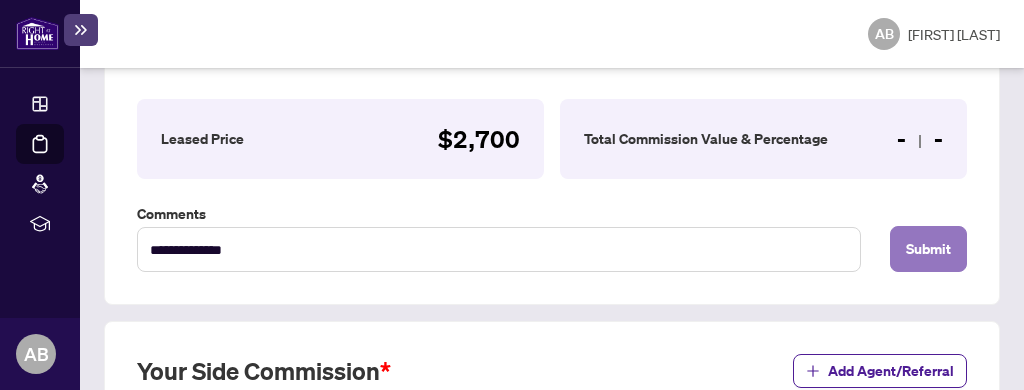 click on "Submit" at bounding box center [928, 249] 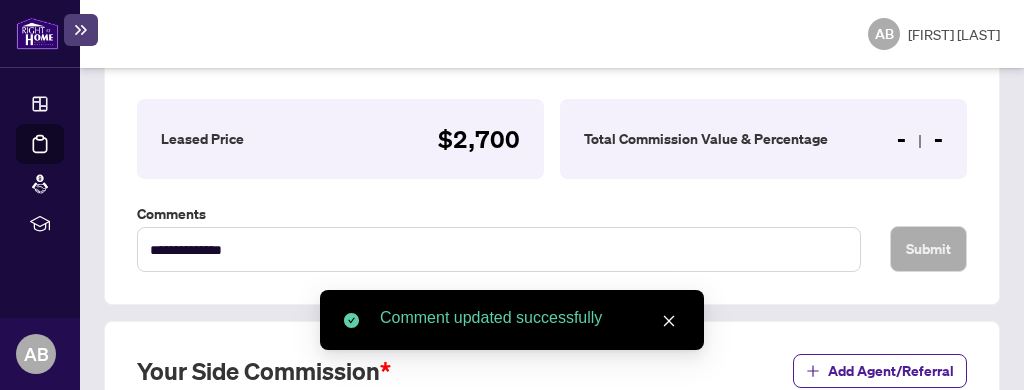 click 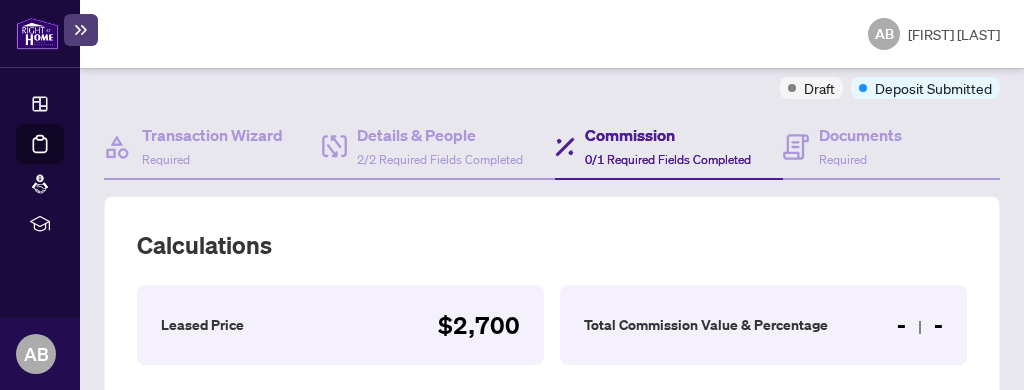 scroll, scrollTop: 348, scrollLeft: 0, axis: vertical 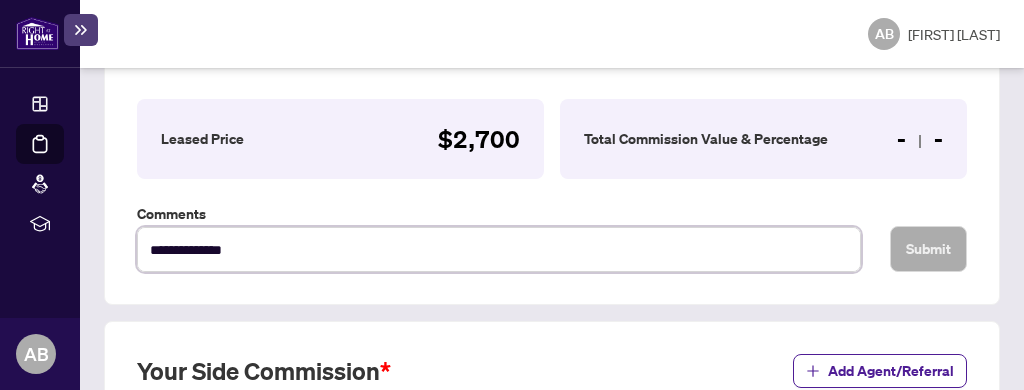 drag, startPoint x: 255, startPoint y: 248, endPoint x: 145, endPoint y: 250, distance: 110.01818 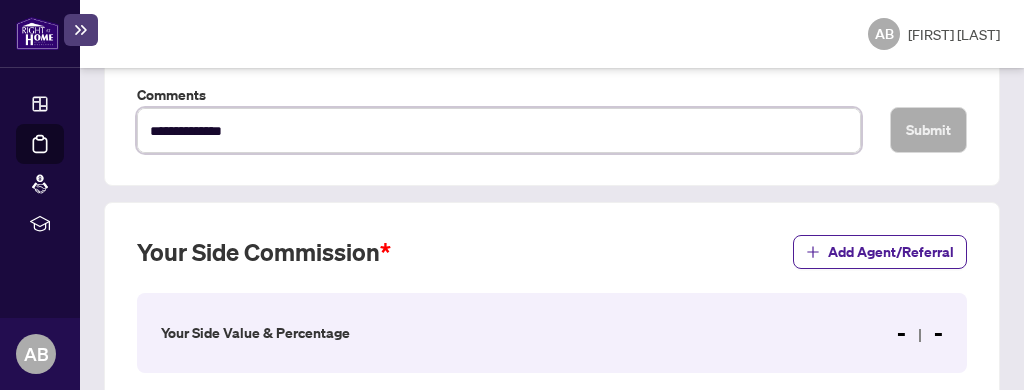 scroll, scrollTop: 535, scrollLeft: 0, axis: vertical 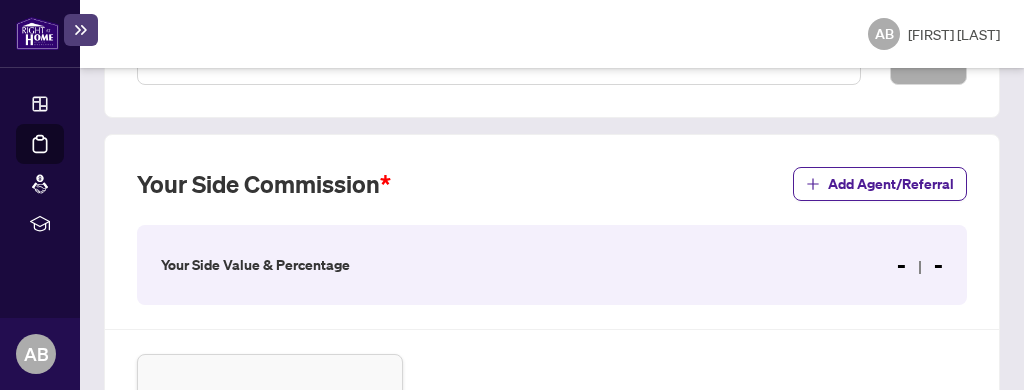 click on "Your Side Value & Percentage" at bounding box center [255, 265] 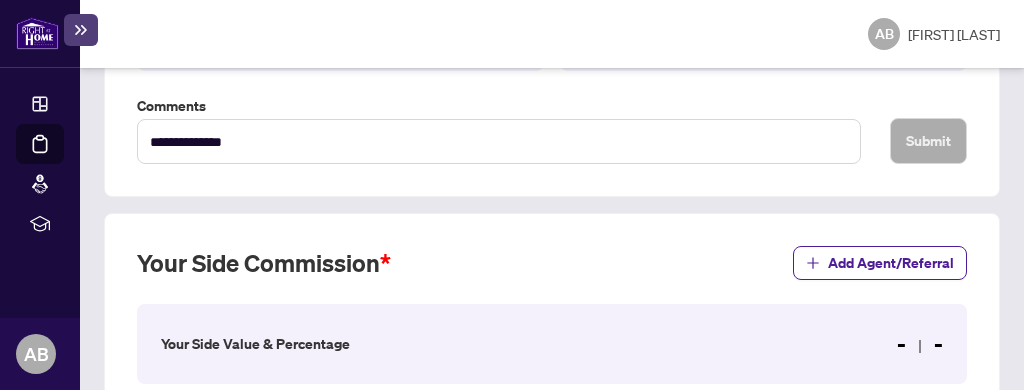 scroll, scrollTop: 535, scrollLeft: 0, axis: vertical 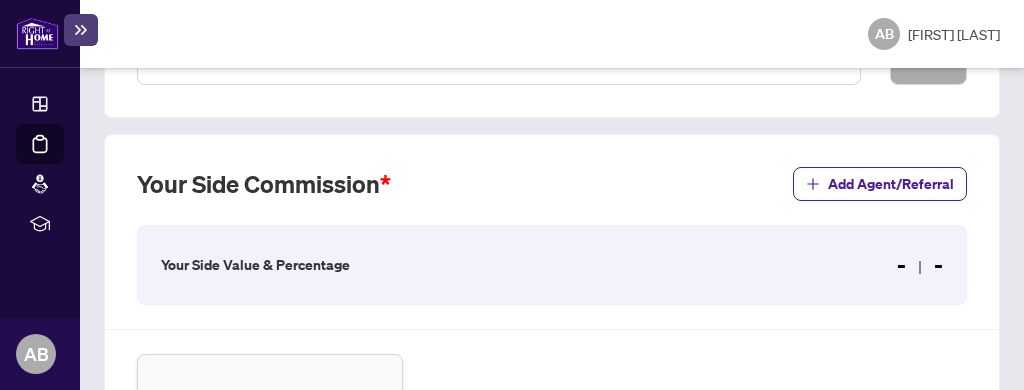 click on "-     -" at bounding box center [920, 265] 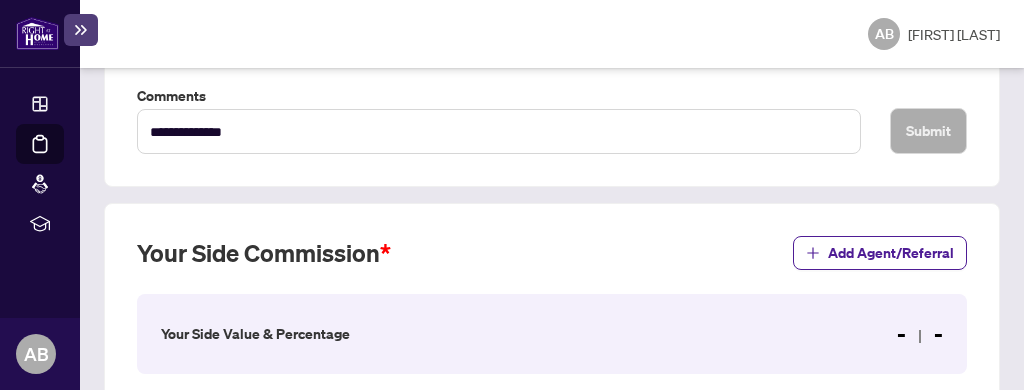 scroll, scrollTop: 535, scrollLeft: 0, axis: vertical 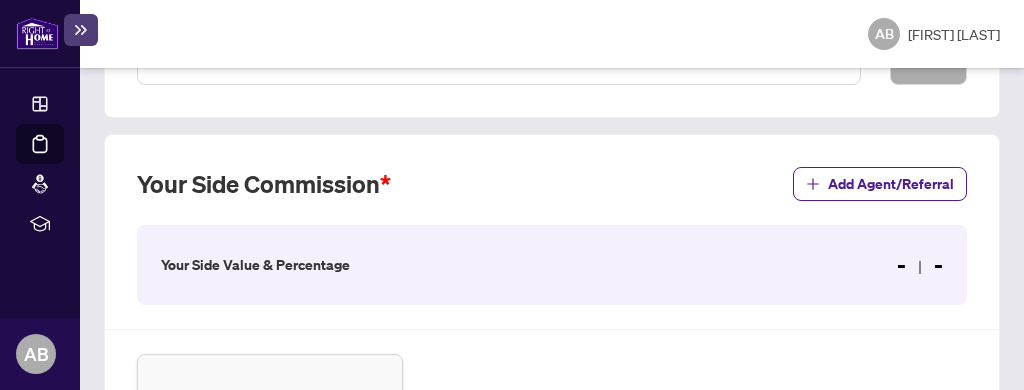 click on "-     -" at bounding box center [920, 265] 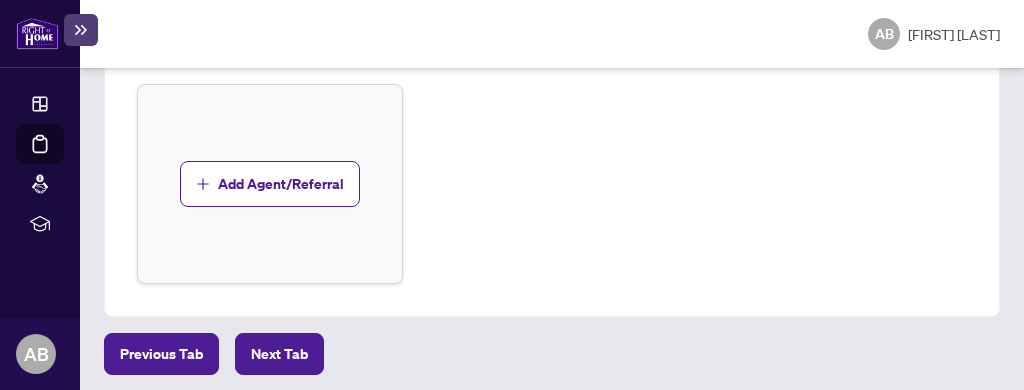 scroll, scrollTop: 807, scrollLeft: 0, axis: vertical 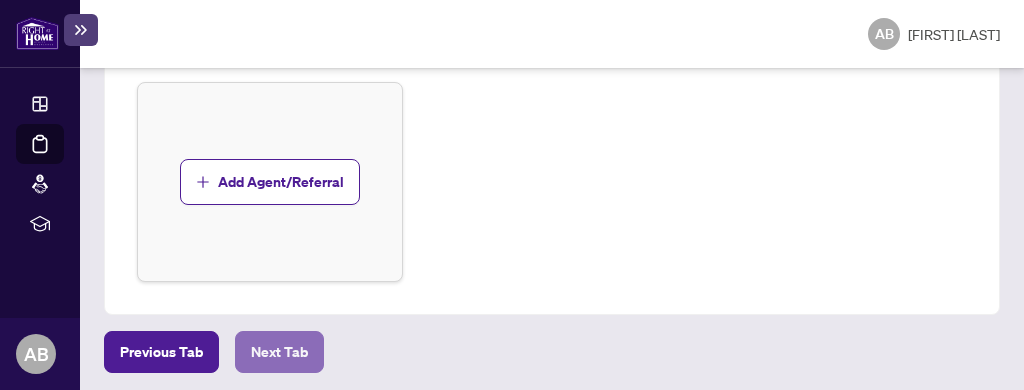 click on "Next Tab" at bounding box center [279, 352] 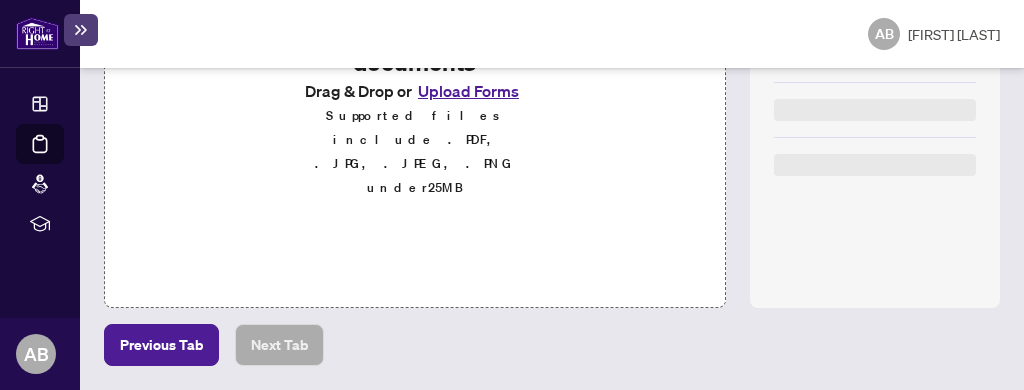 scroll, scrollTop: 497, scrollLeft: 0, axis: vertical 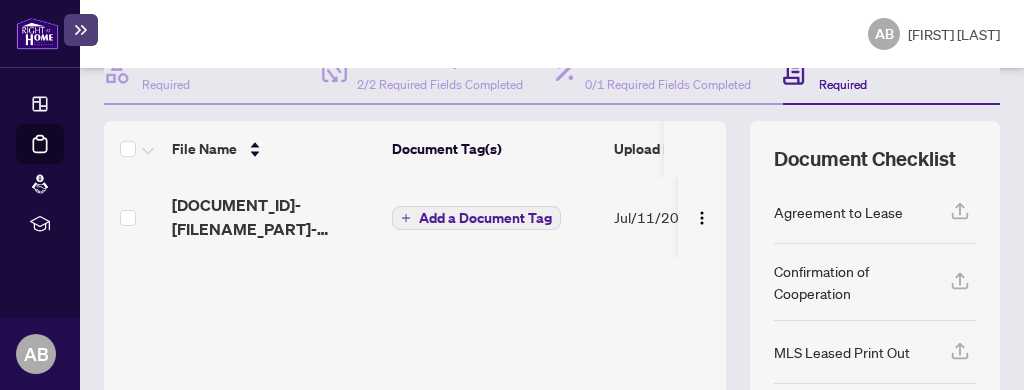 click 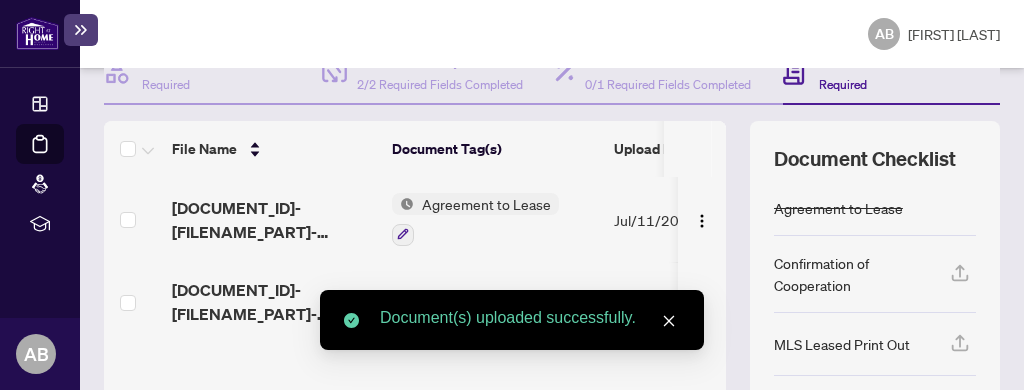 click 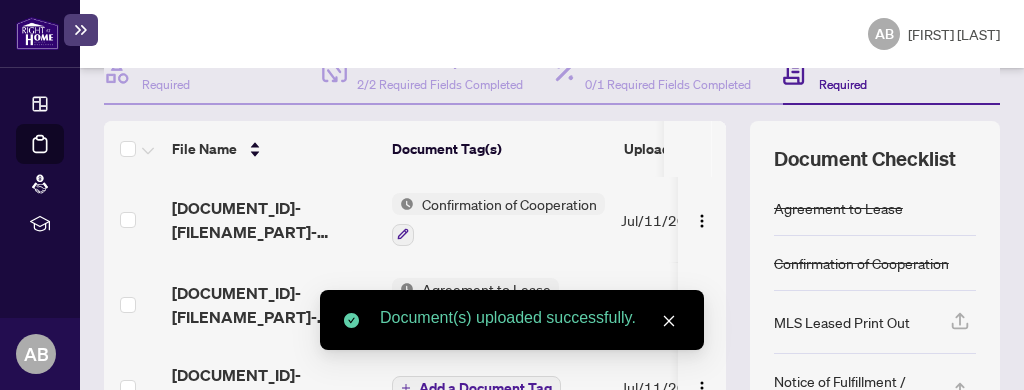 click 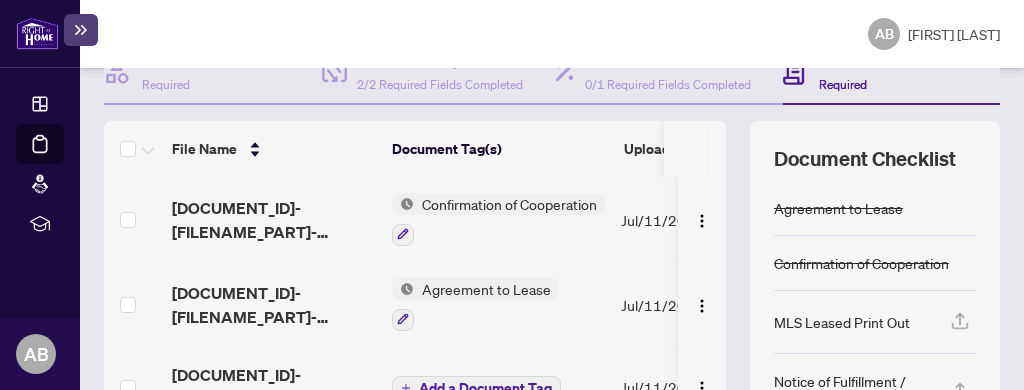 click 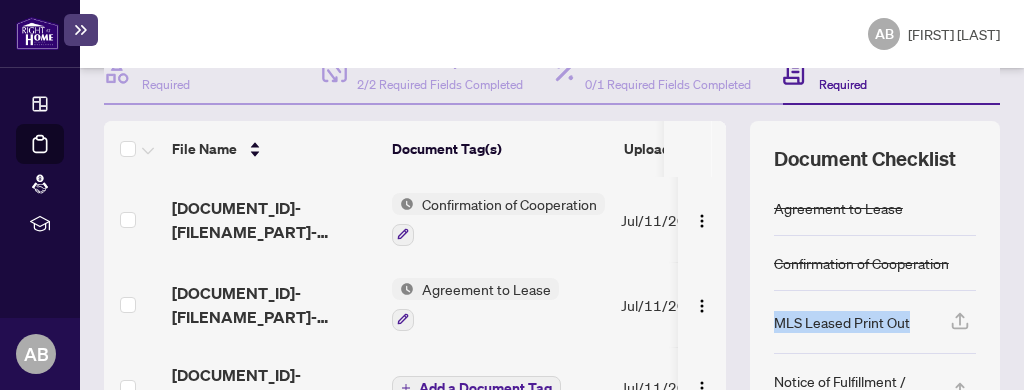 drag, startPoint x: 947, startPoint y: 259, endPoint x: 961, endPoint y: 291, distance: 34.928497 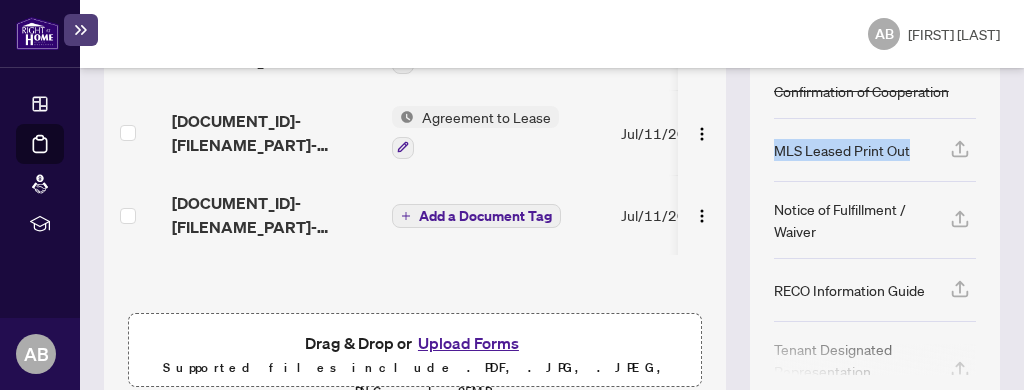 scroll, scrollTop: 414, scrollLeft: 0, axis: vertical 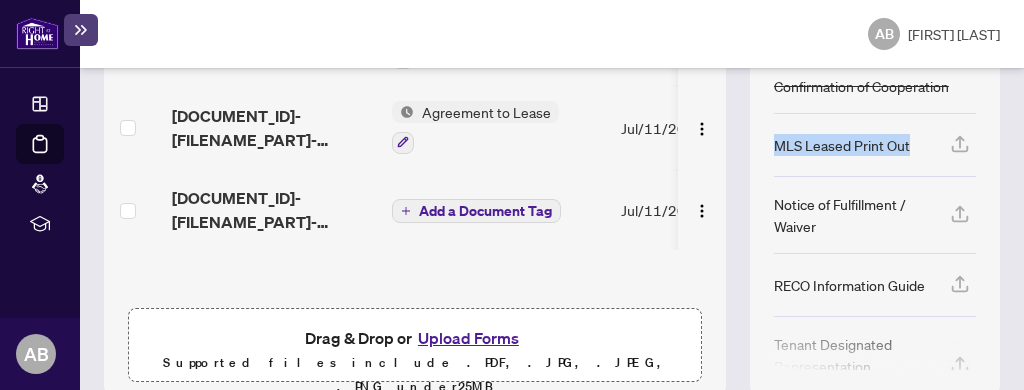 click 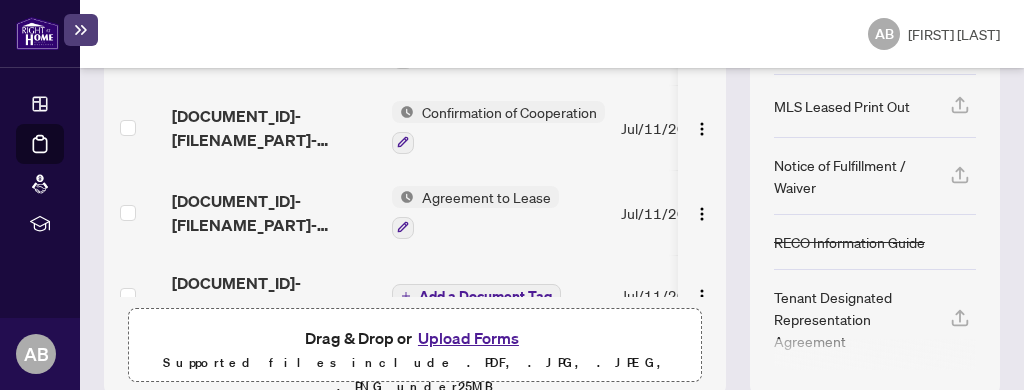 scroll, scrollTop: 41, scrollLeft: 0, axis: vertical 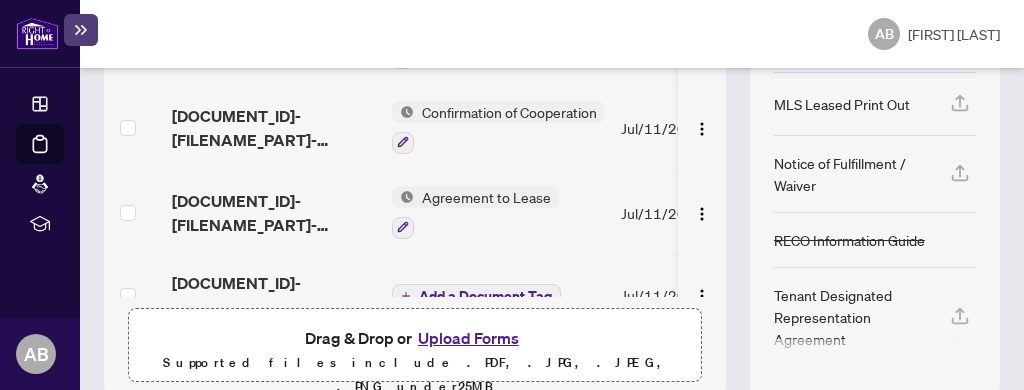 click 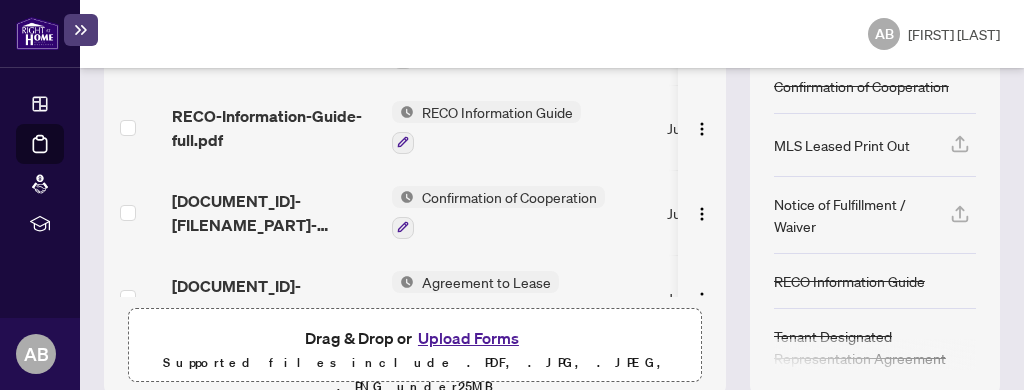 click on "Upload Forms" at bounding box center (468, 338) 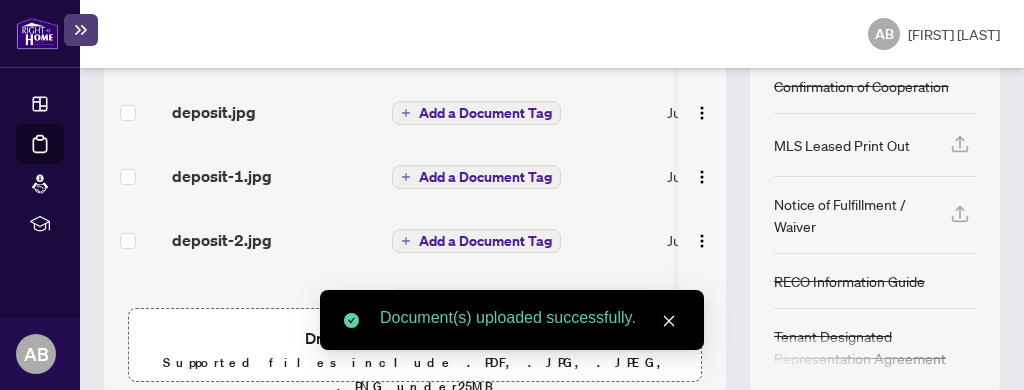 click 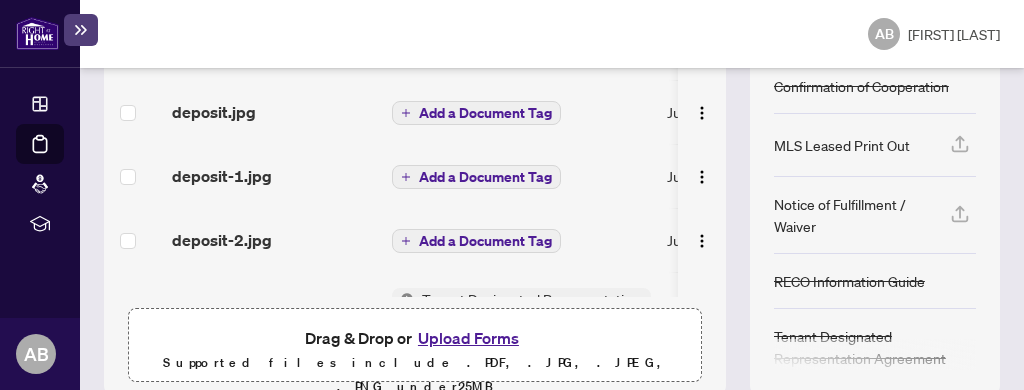 click on "Upload Forms" at bounding box center [468, 338] 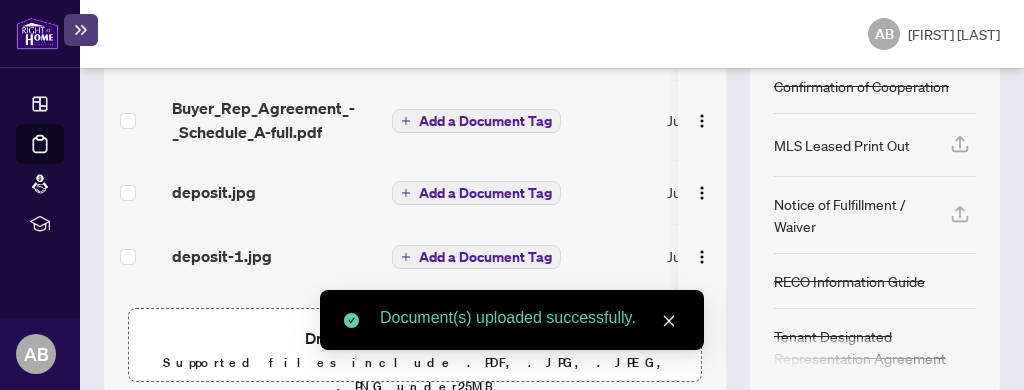 click 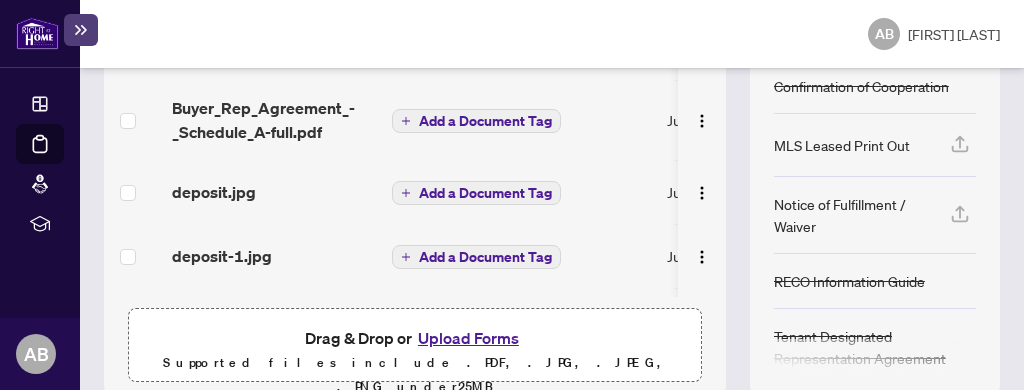 click on "Upload Forms" at bounding box center (468, 338) 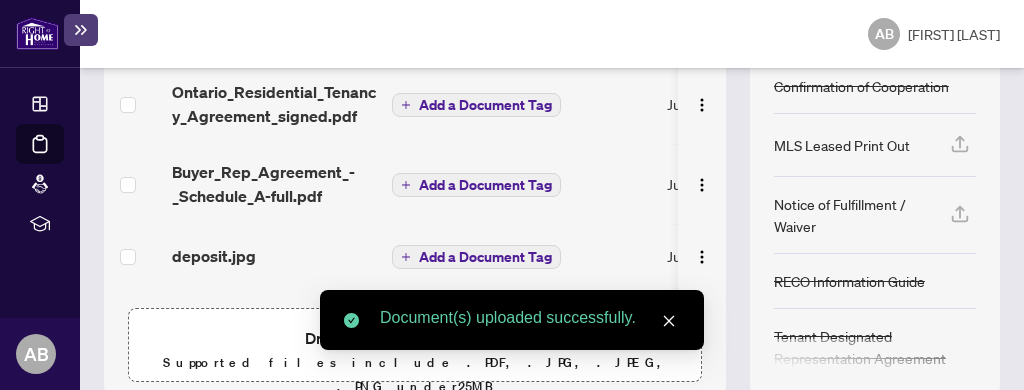 click 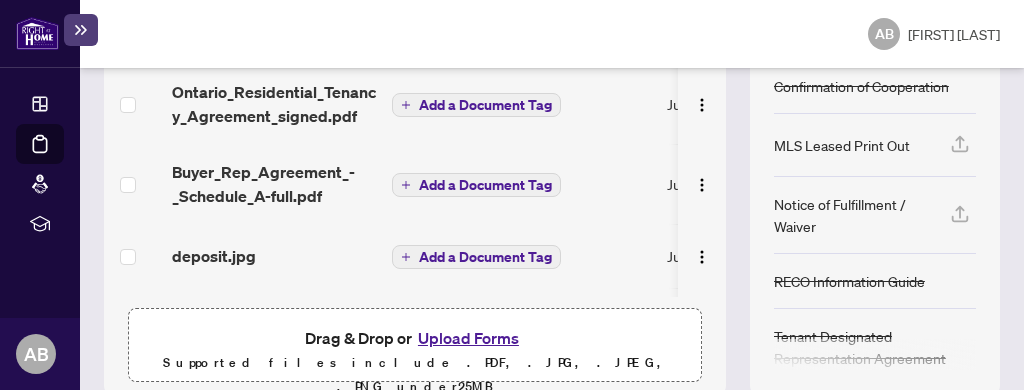 click on "Upload Forms" at bounding box center (468, 338) 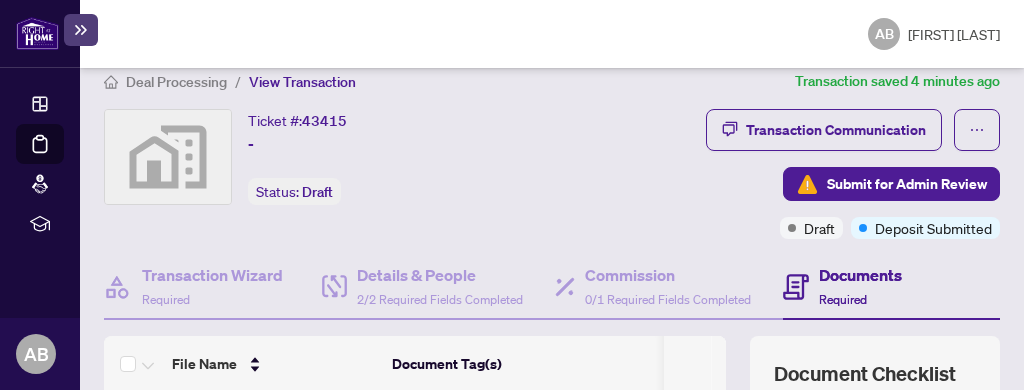 scroll, scrollTop: 0, scrollLeft: 0, axis: both 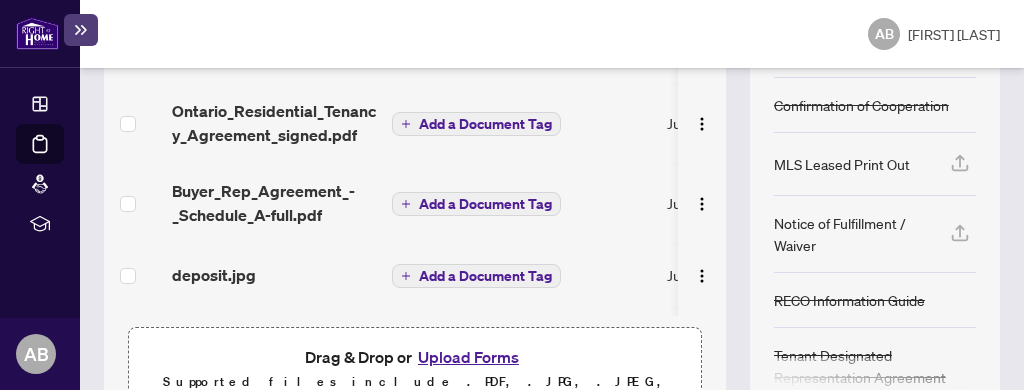 click 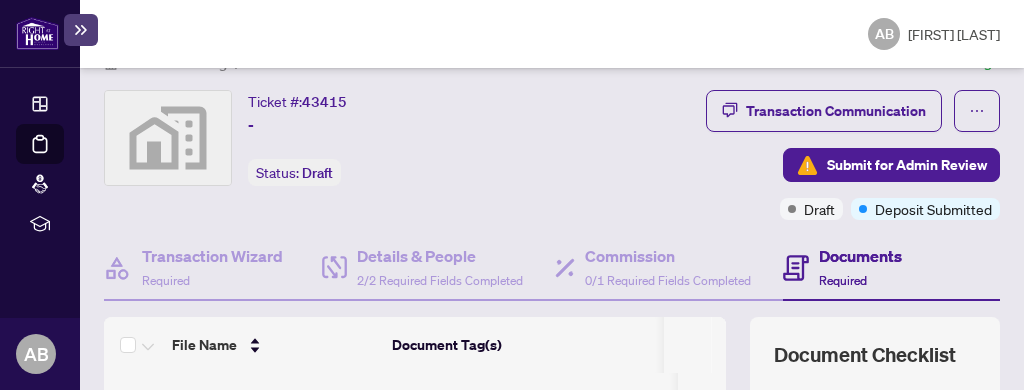 scroll, scrollTop: 0, scrollLeft: 0, axis: both 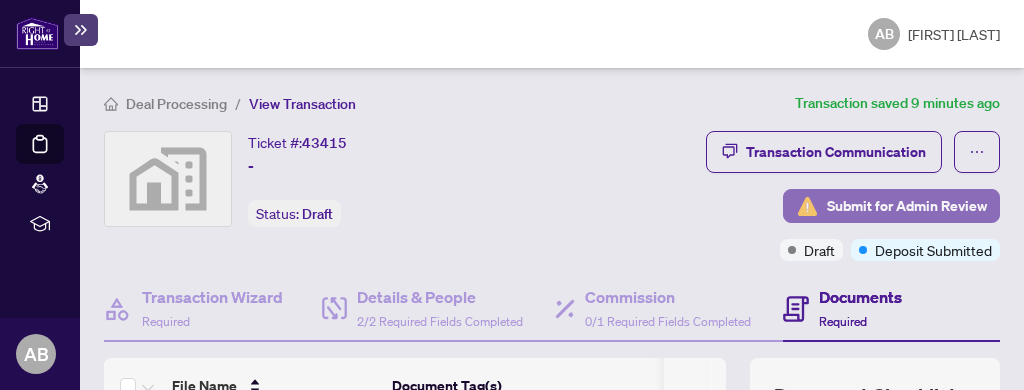 click on "Submit for Admin Review" at bounding box center [907, 206] 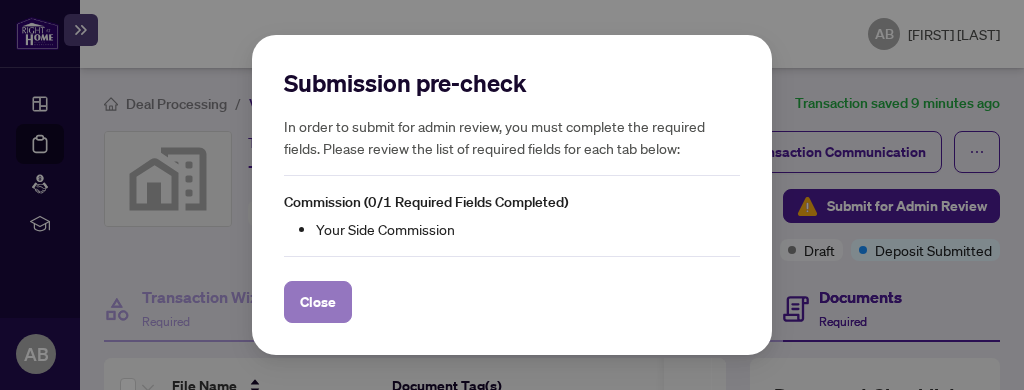 click on "Close" at bounding box center [318, 302] 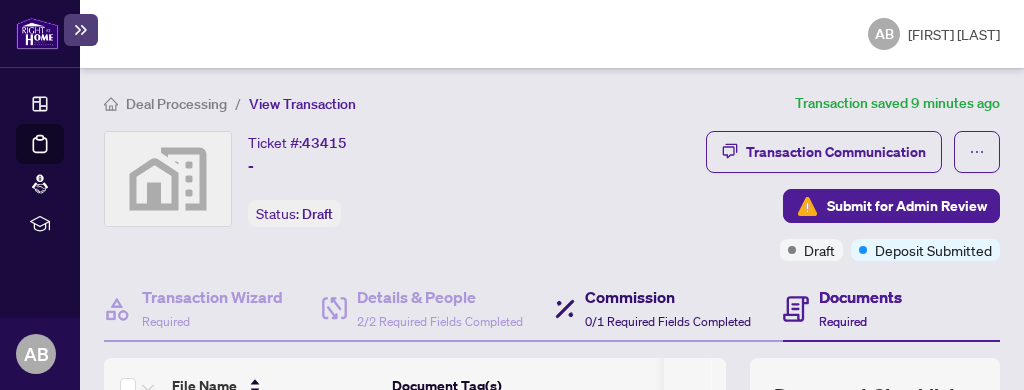 click on "Commission" at bounding box center [668, 297] 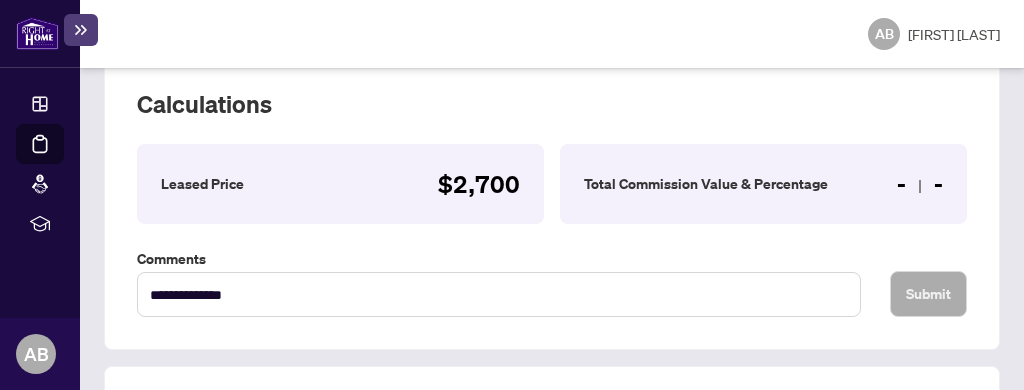 scroll, scrollTop: 373, scrollLeft: 0, axis: vertical 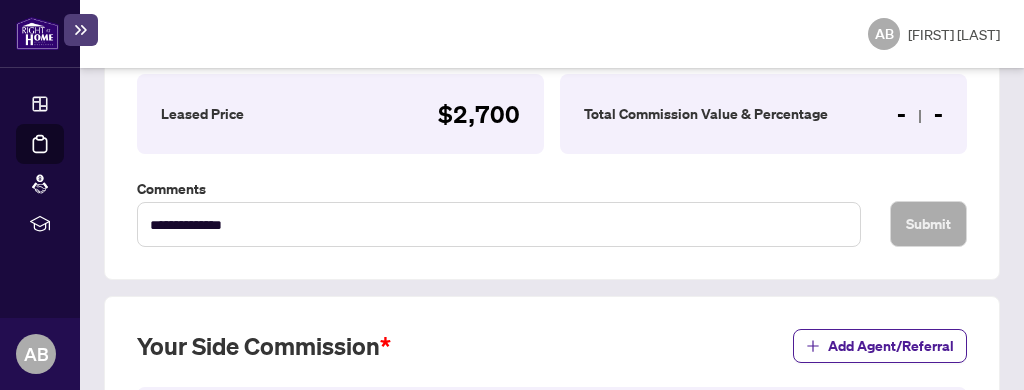 click on "-     -" at bounding box center [920, 114] 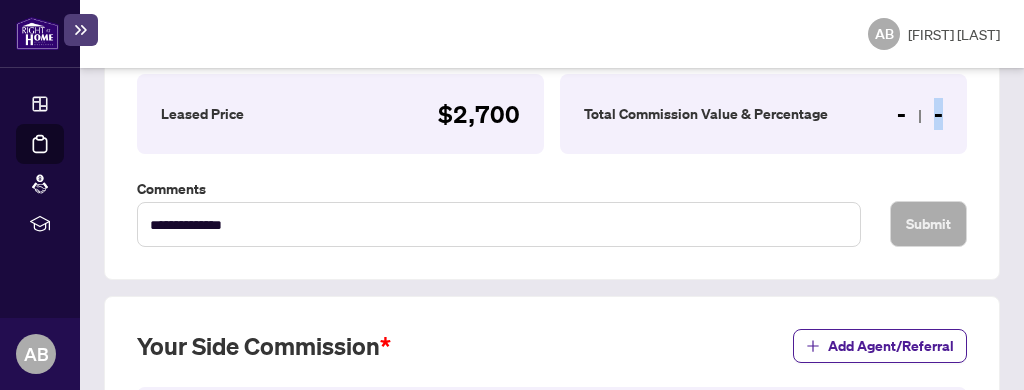 click on "-     -" at bounding box center [920, 114] 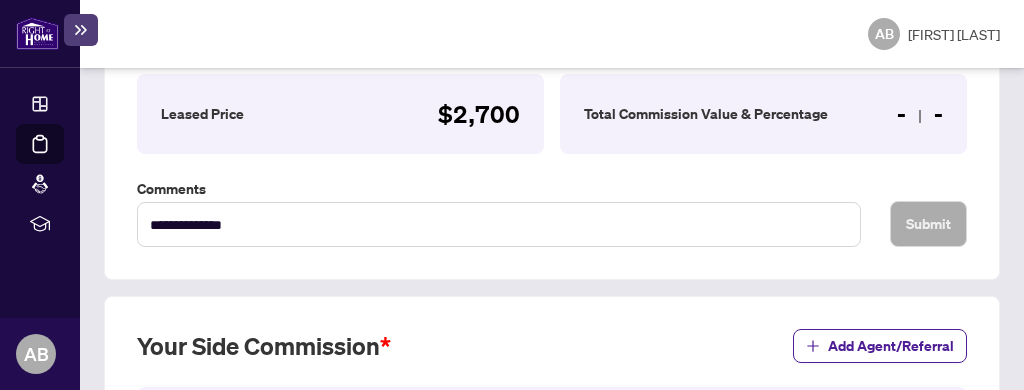 click on "Your Side Commission Add Agent/Referral" at bounding box center (552, 358) 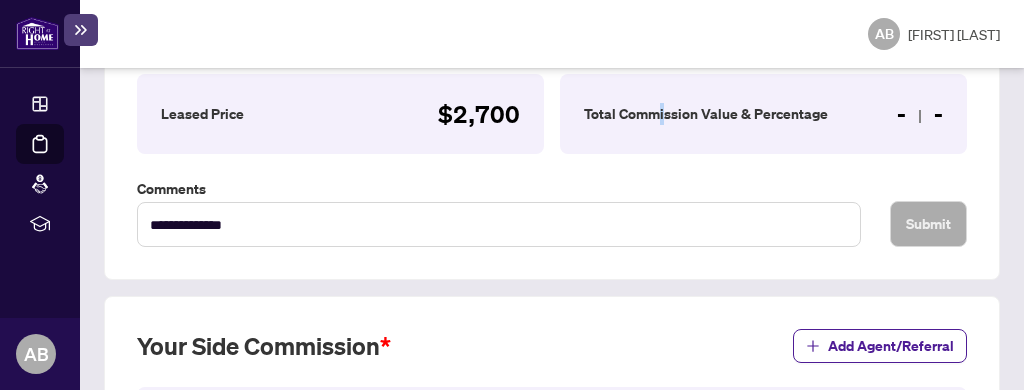 click on "Total Commission Value & Percentage" at bounding box center [706, 114] 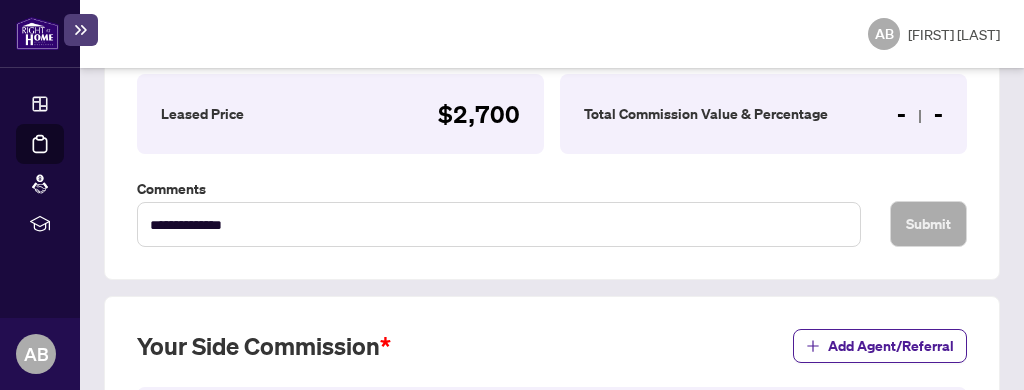 click on "Total Commission Value & Percentage -     -" at bounding box center [763, 114] 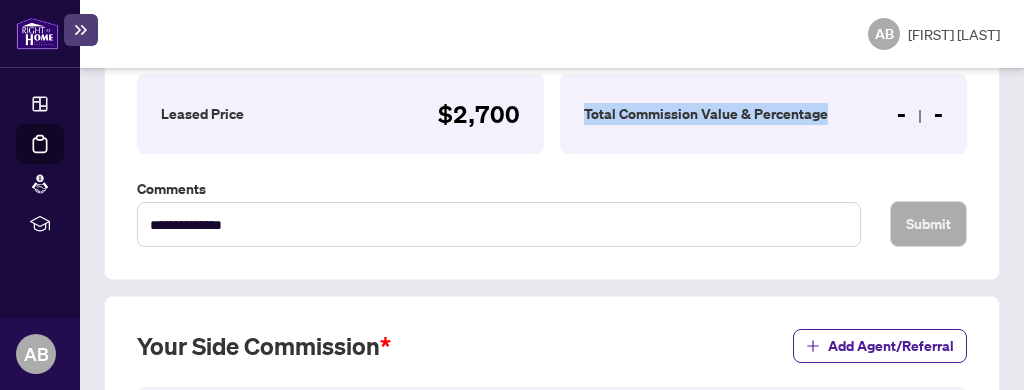 drag, startPoint x: 572, startPoint y: 103, endPoint x: 847, endPoint y: 86, distance: 275.52496 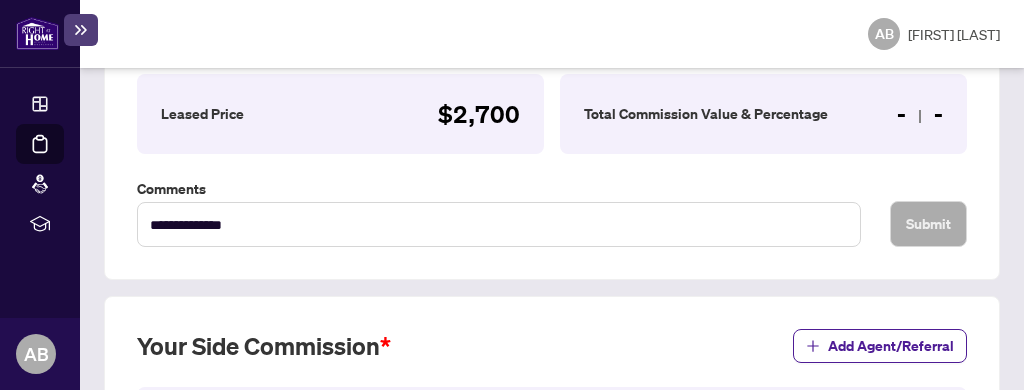 click on "Total Commission Value & Percentage -     -" at bounding box center [763, 114] 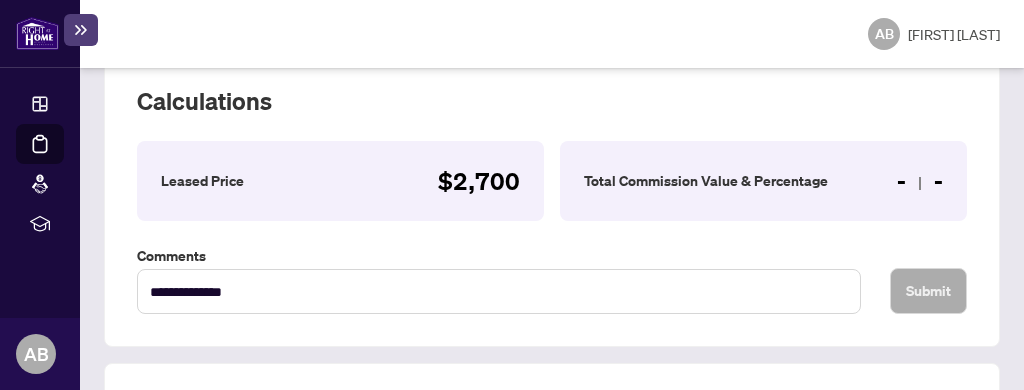 scroll, scrollTop: 303, scrollLeft: 0, axis: vertical 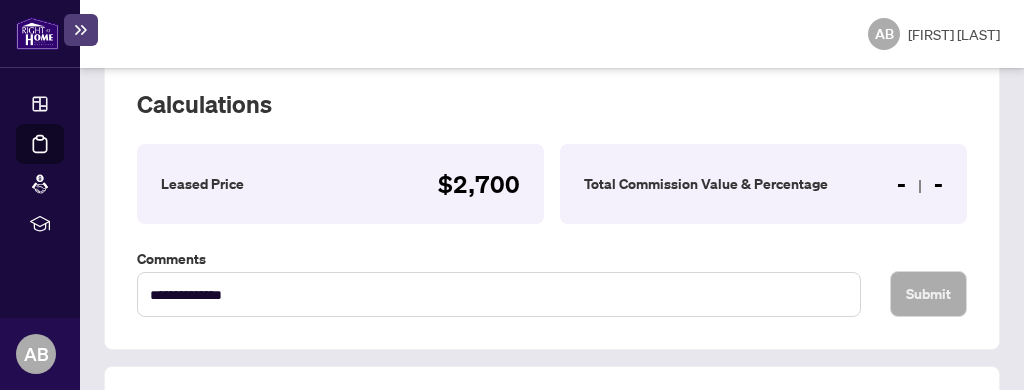 click on "-     -" at bounding box center [920, 184] 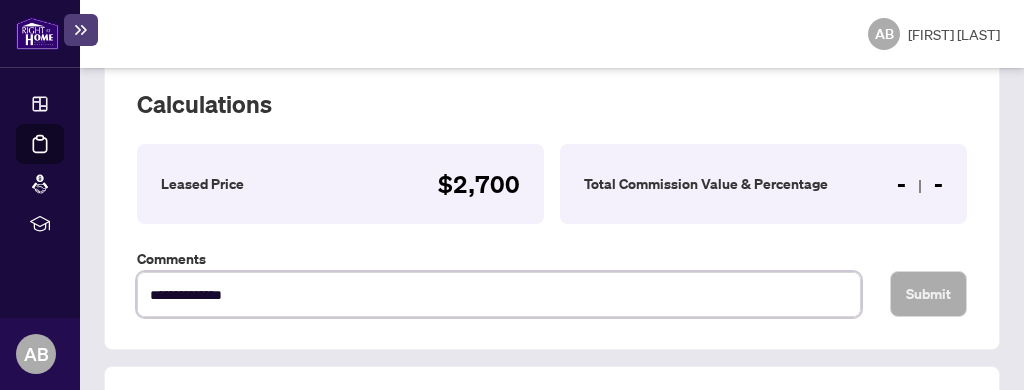 click on "**********" at bounding box center (499, 294) 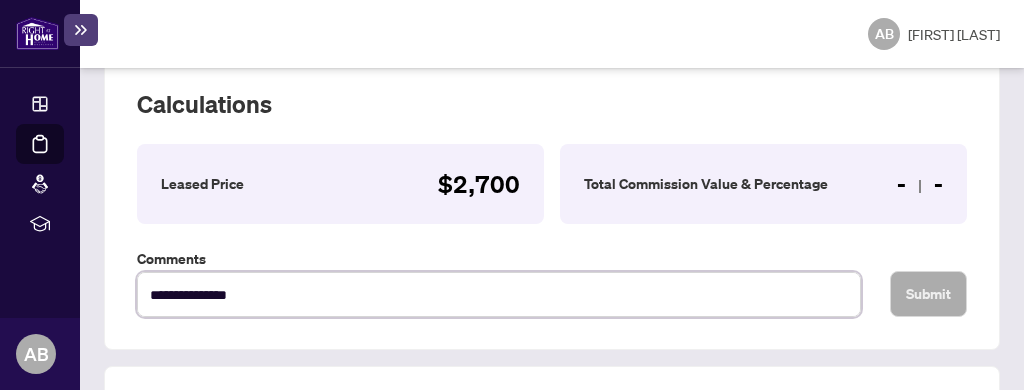 type on "**********" 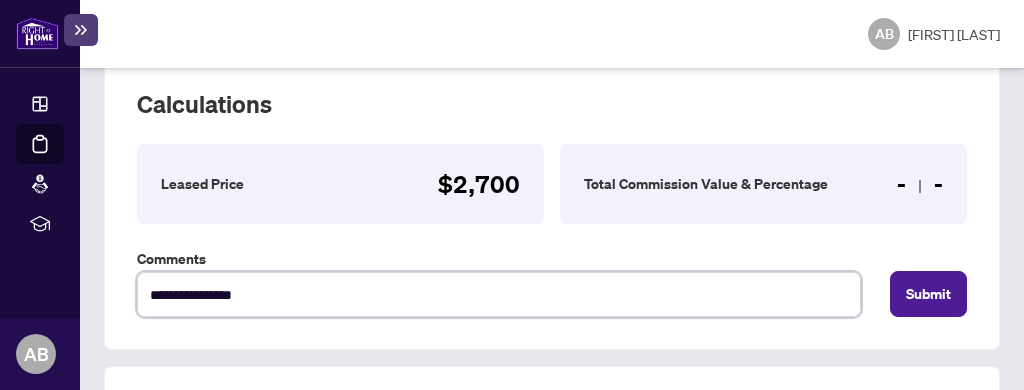 type on "**********" 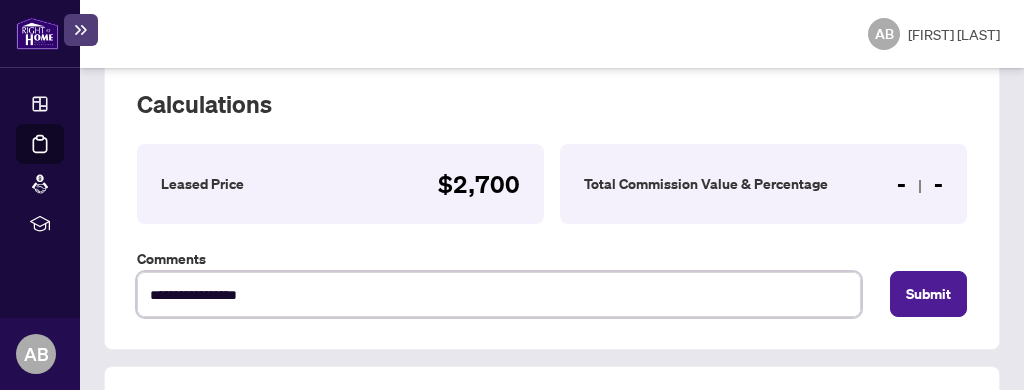 type on "**********" 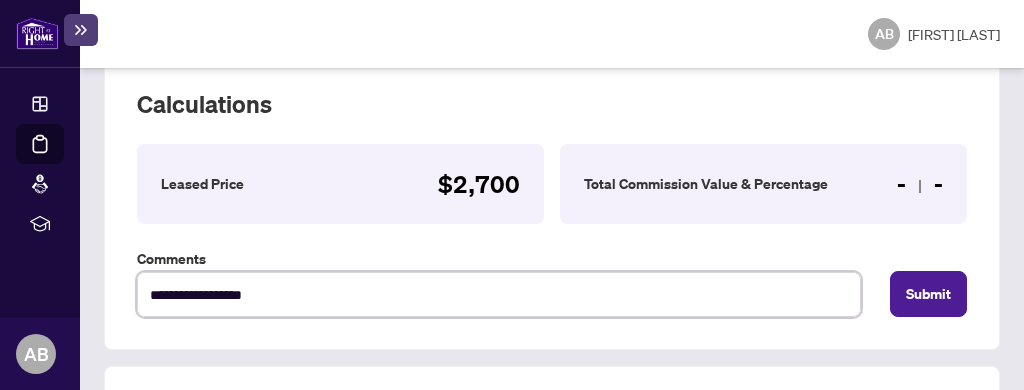 type on "**********" 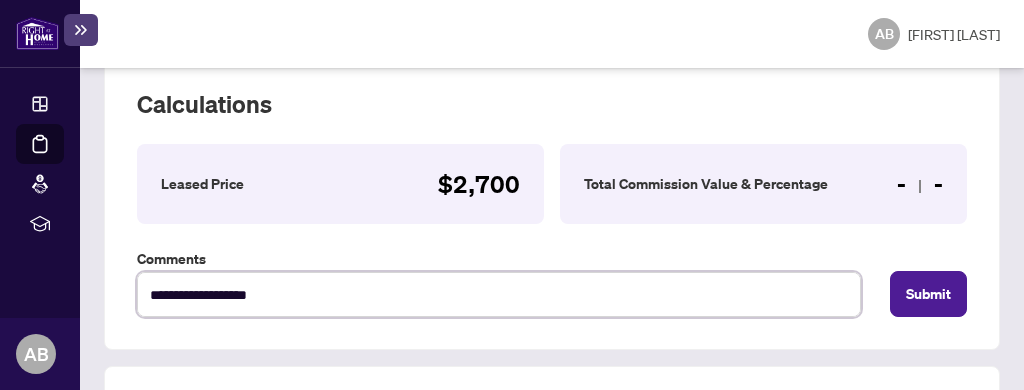 type on "**********" 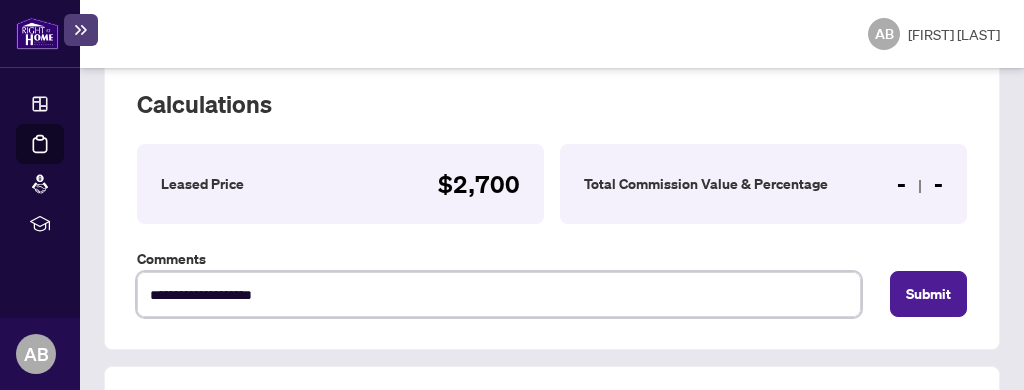 type on "**********" 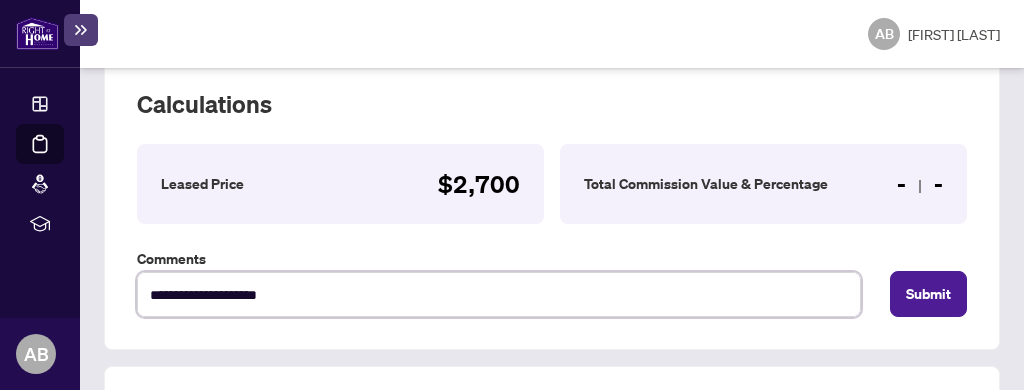 type on "**********" 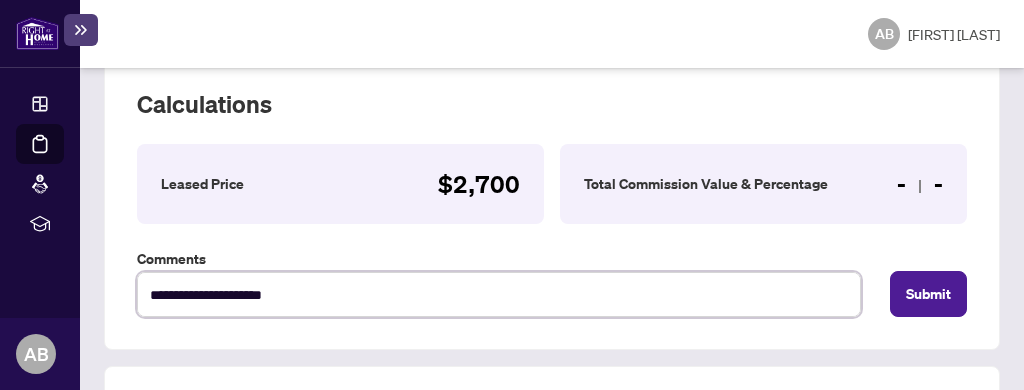 type on "**********" 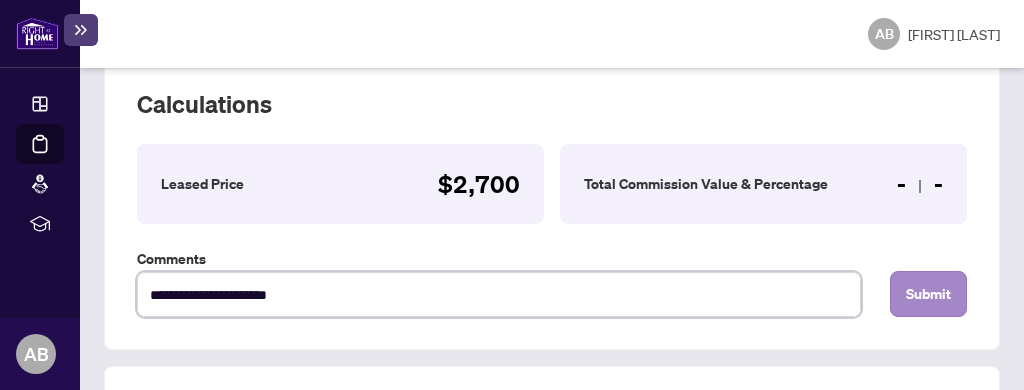 type on "**********" 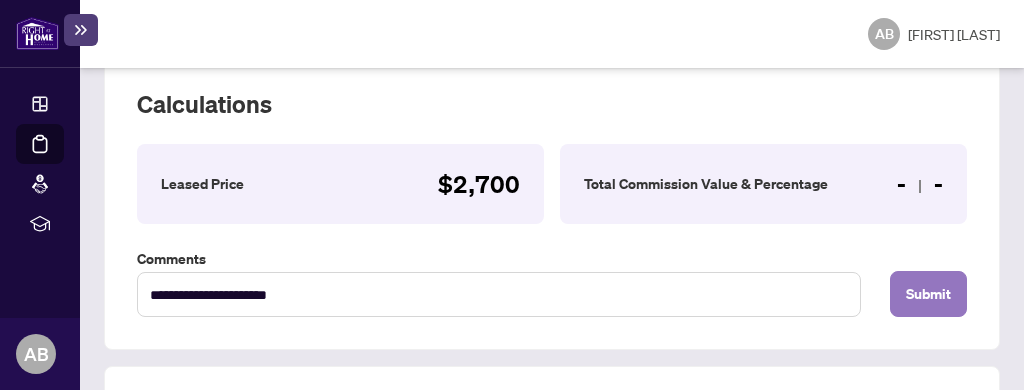 click on "Submit" at bounding box center (928, 294) 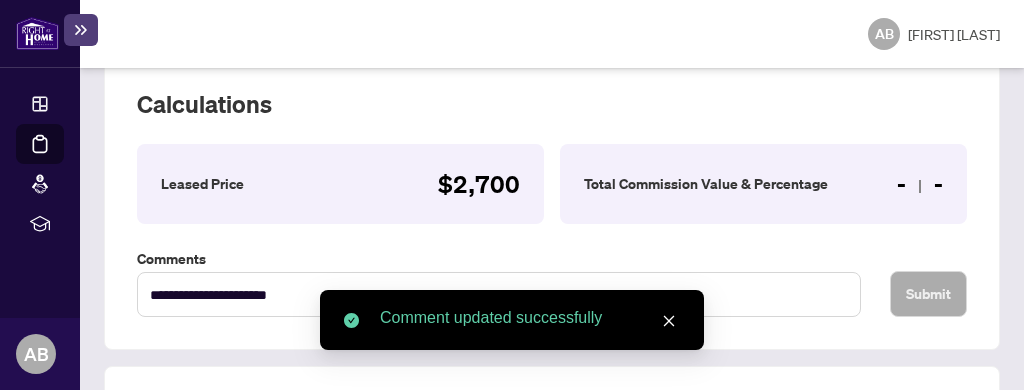 click 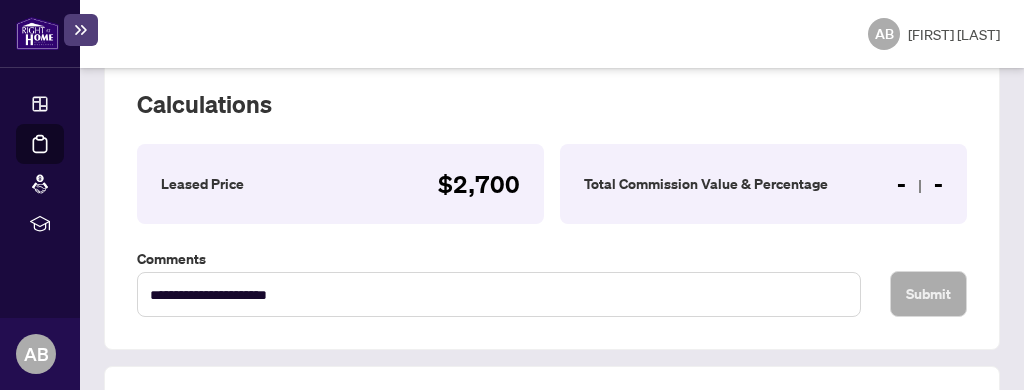 scroll, scrollTop: 0, scrollLeft: 0, axis: both 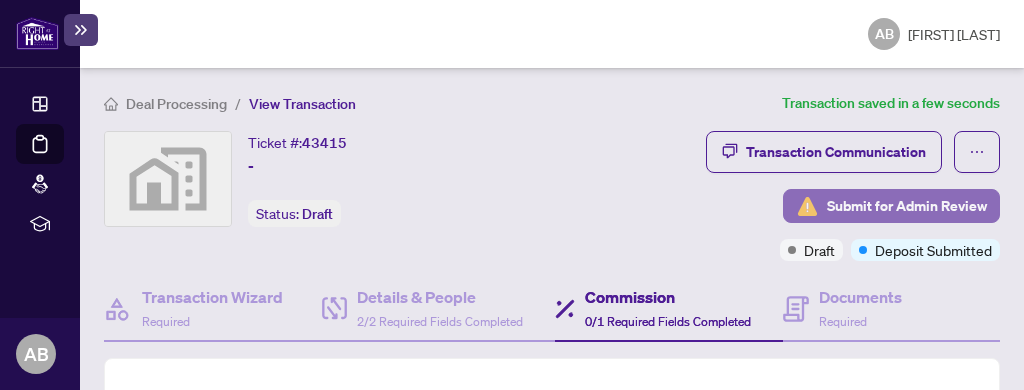 click on "Submit for Admin Review" at bounding box center [907, 206] 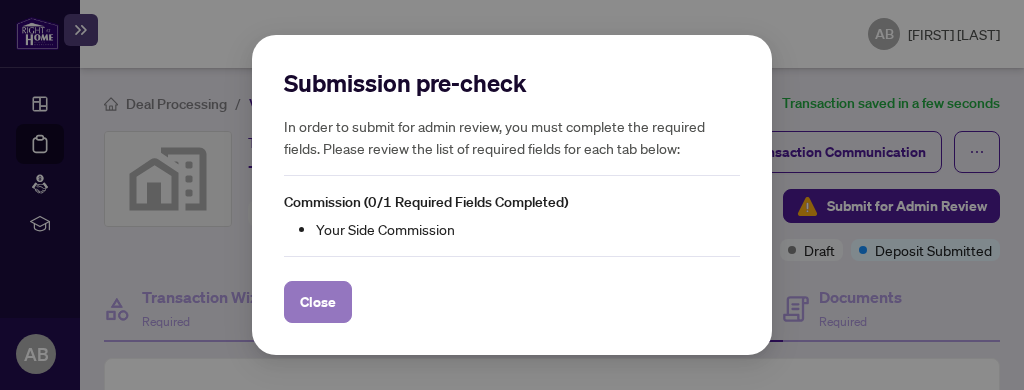 click on "Close" at bounding box center (318, 302) 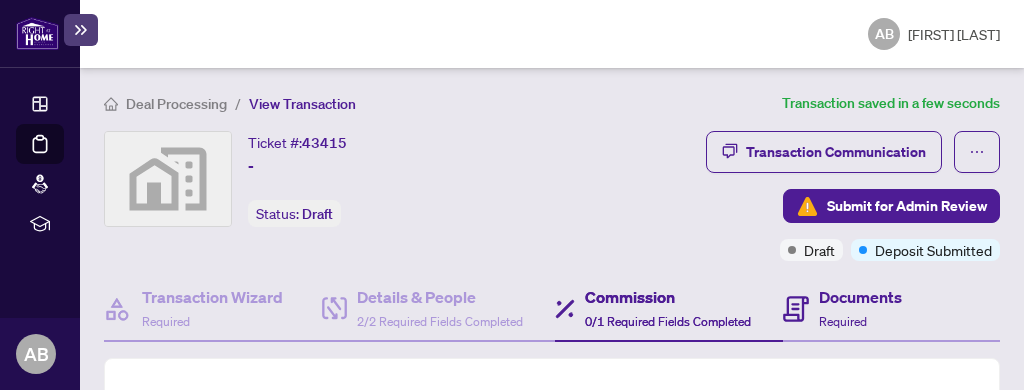scroll, scrollTop: 187, scrollLeft: 0, axis: vertical 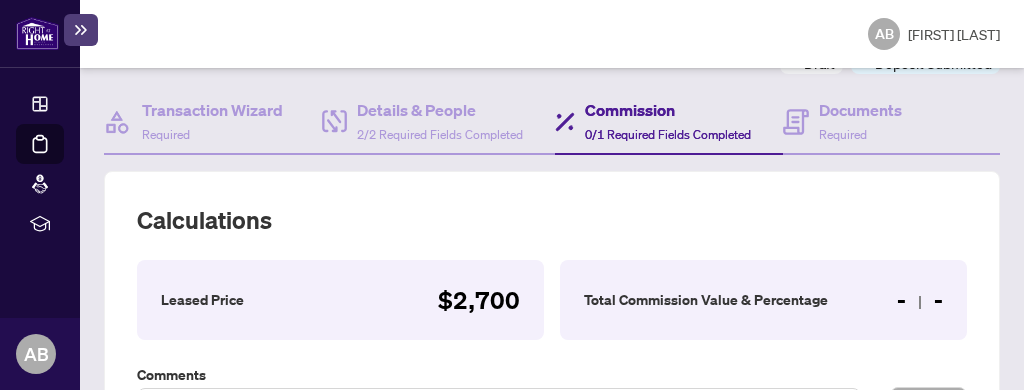 click on "-     -" at bounding box center [920, 300] 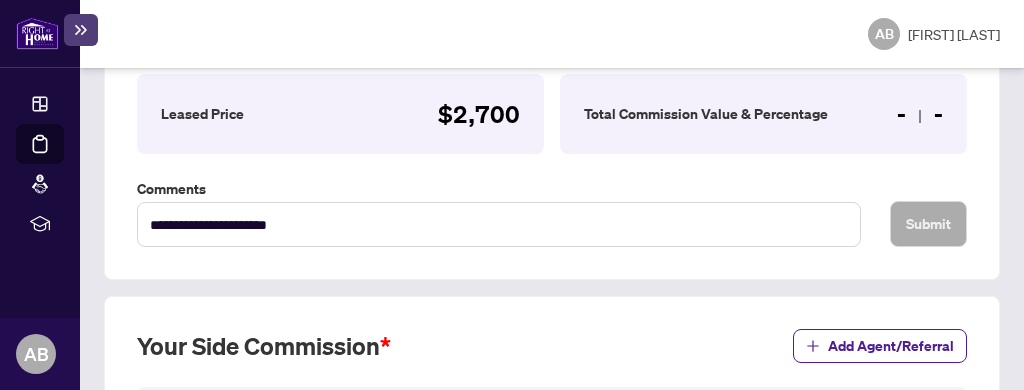 click on "-     -" at bounding box center [920, 114] 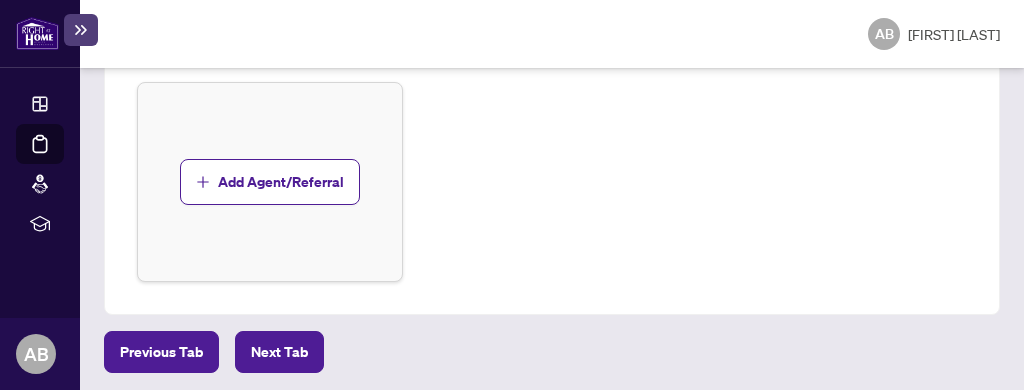scroll, scrollTop: 0, scrollLeft: 0, axis: both 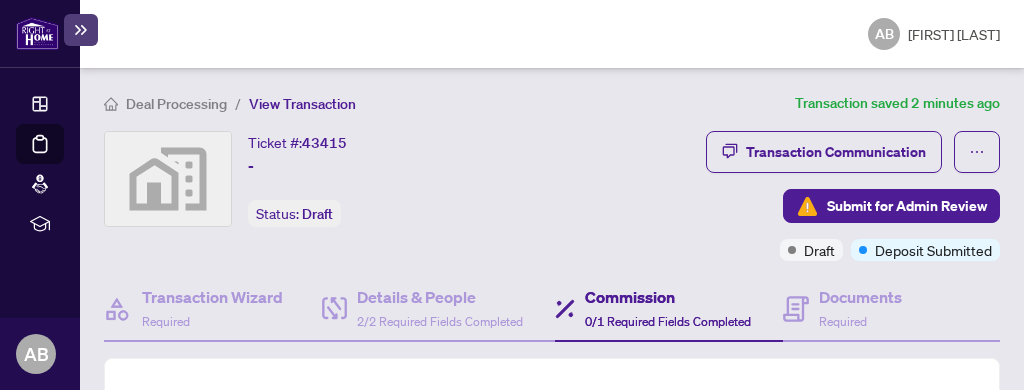 click on "Commission" at bounding box center [668, 297] 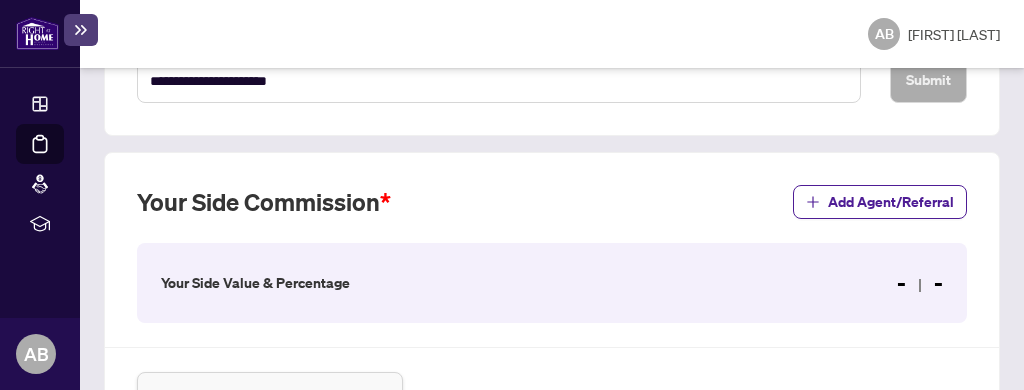 scroll, scrollTop: 560, scrollLeft: 0, axis: vertical 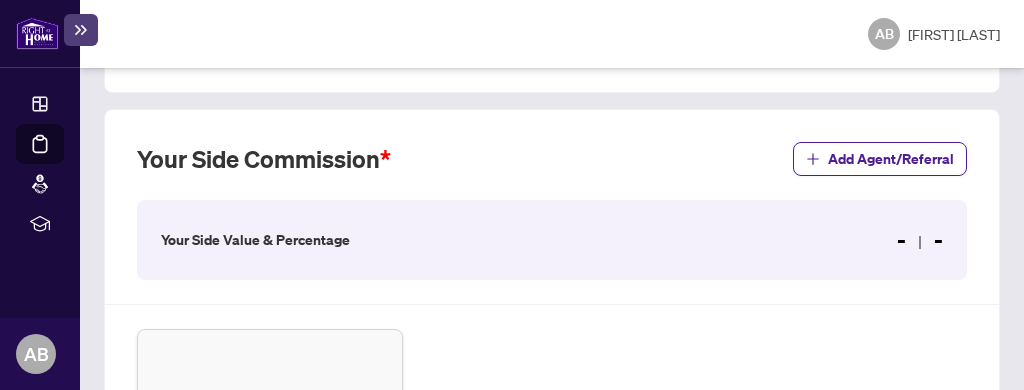 click on "Your Side Value & Percentage" at bounding box center [255, 240] 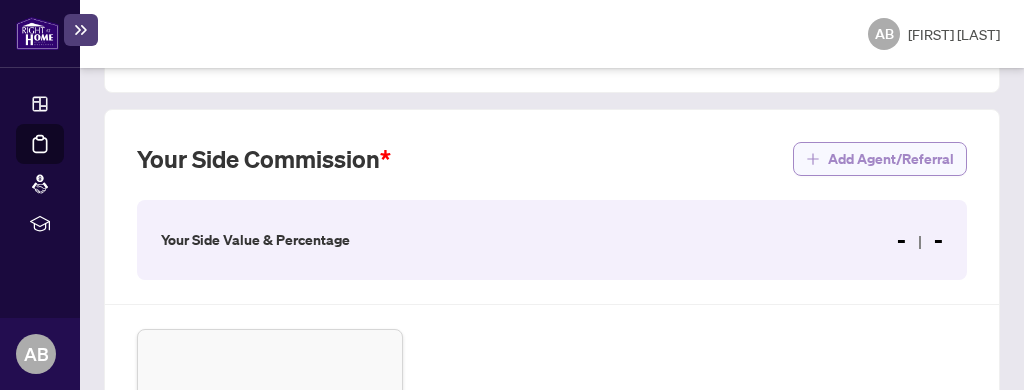 click 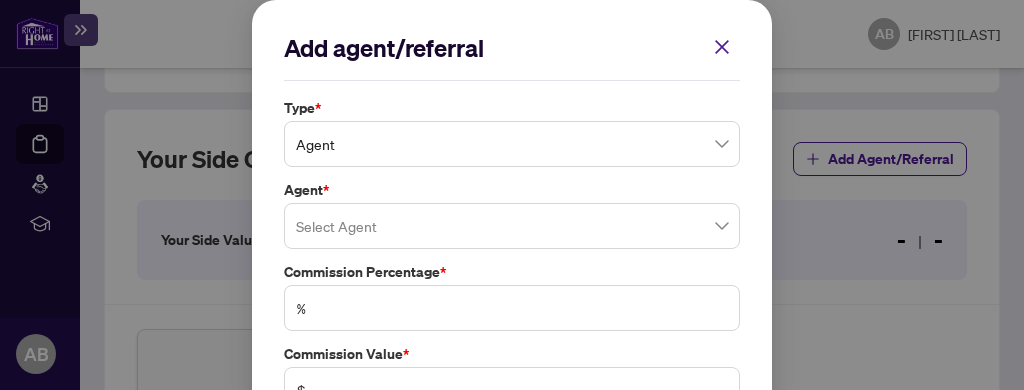 click on "Agent" at bounding box center (512, 144) 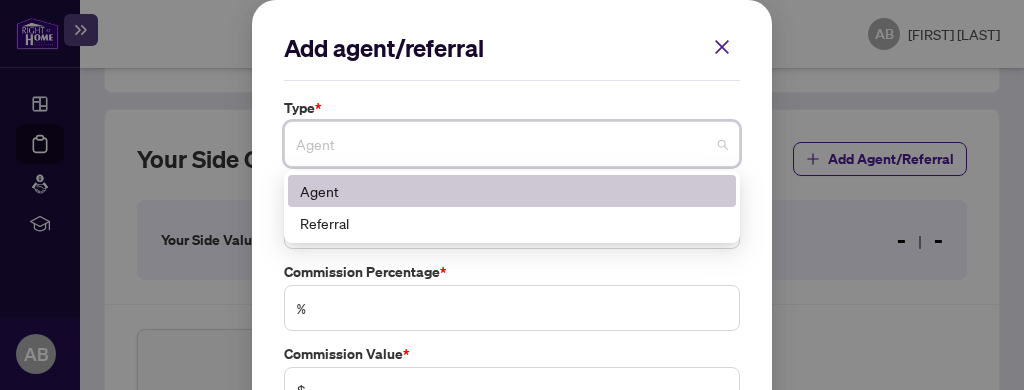 click on "Add agent/referral Type * Agent 0 1 Agent Referral Agent * Select Agent Commission Percentage * % Commission Value * $ Additions Value $ Deductions Value $ Cancel Save Cancel OK" at bounding box center [512, 195] 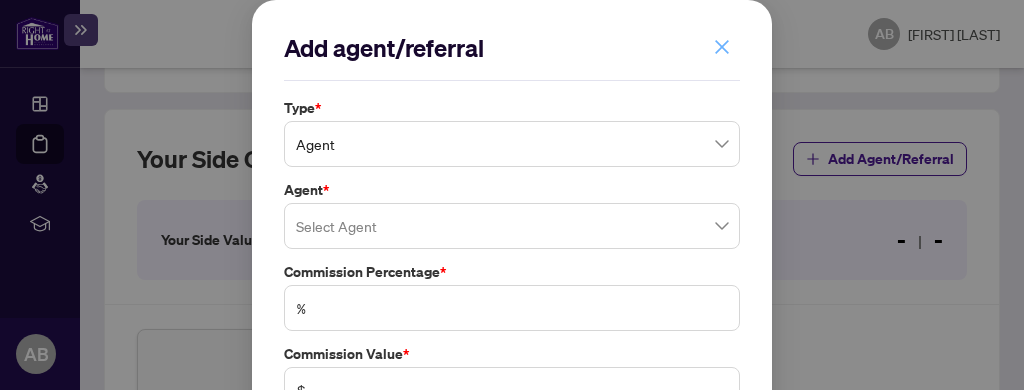 click 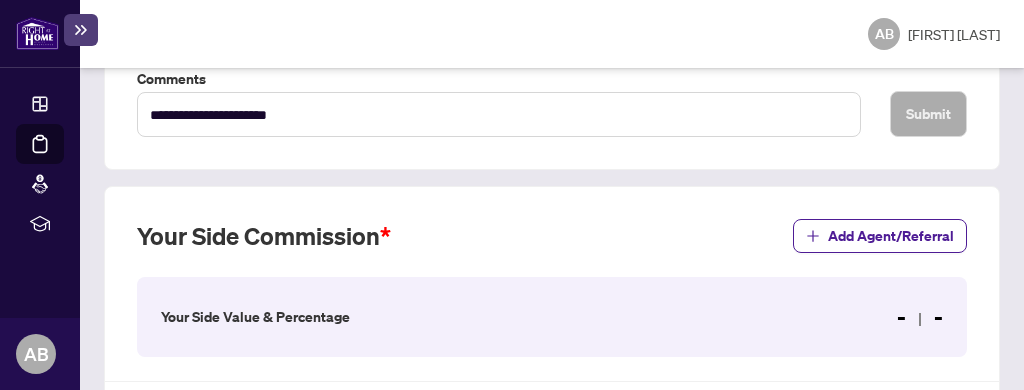 scroll, scrollTop: 560, scrollLeft: 0, axis: vertical 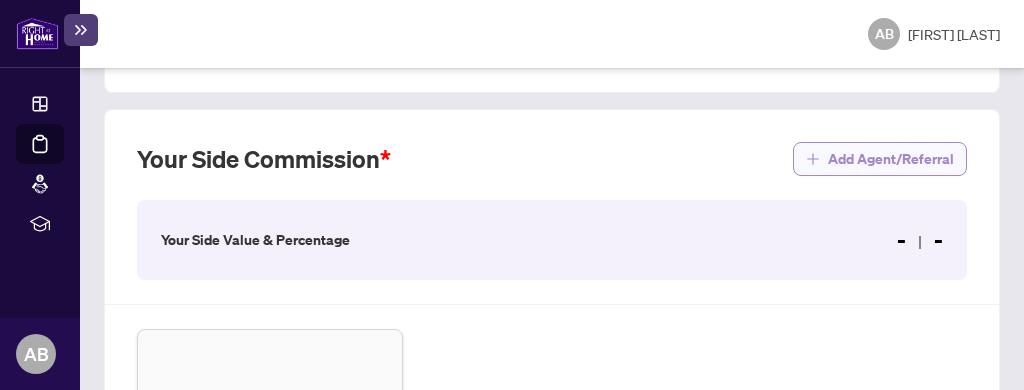 click on "Add Agent/Referral" at bounding box center (891, 159) 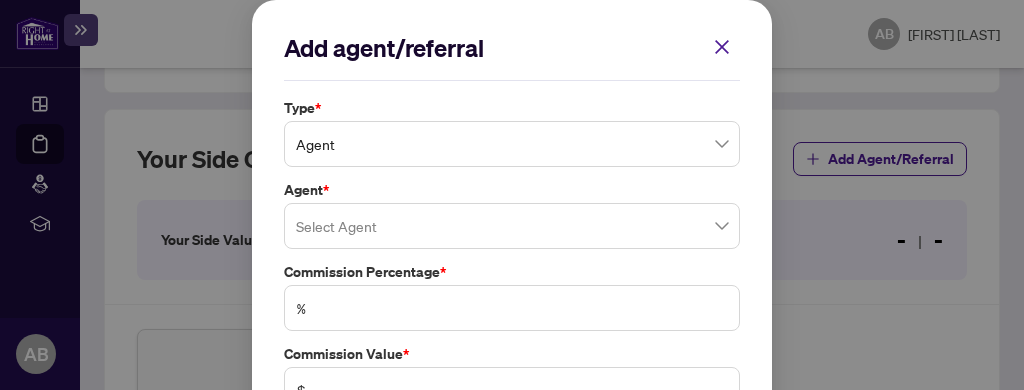 click at bounding box center [512, 226] 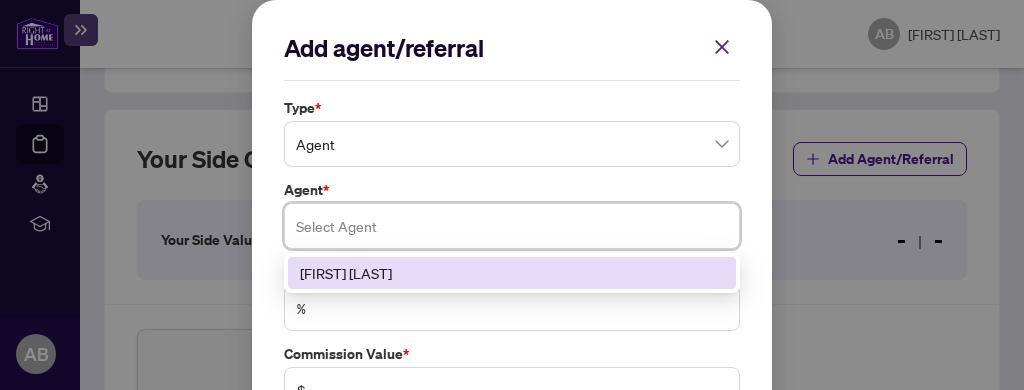 click on "[FIRST] [LAST]" at bounding box center [512, 273] 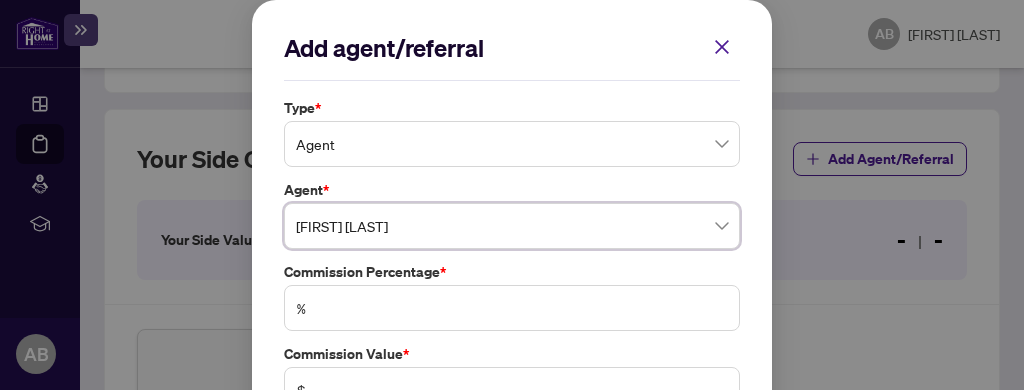 click on "Agent" at bounding box center [512, 144] 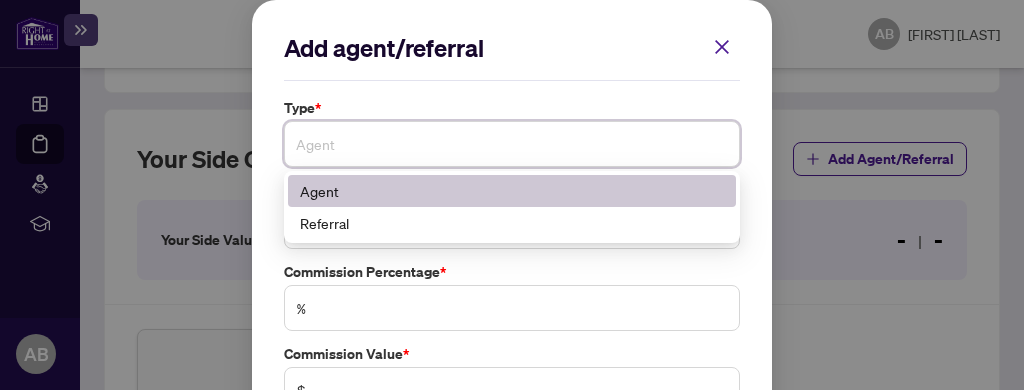 click on "Agent" at bounding box center [512, 144] 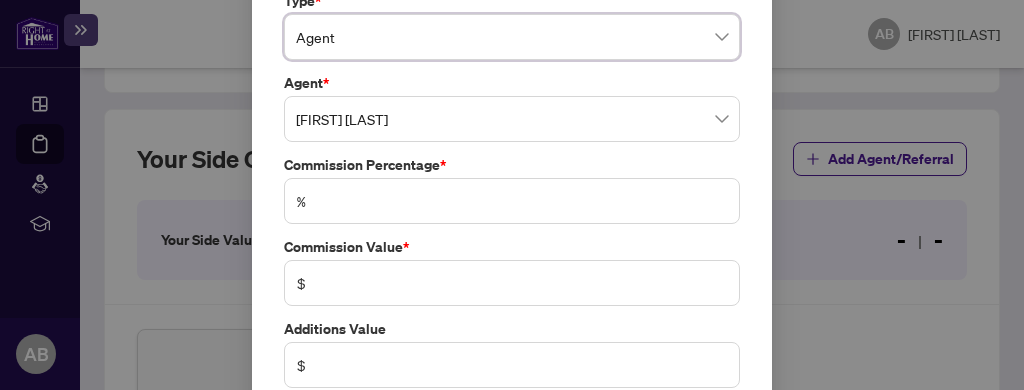 scroll, scrollTop: 187, scrollLeft: 0, axis: vertical 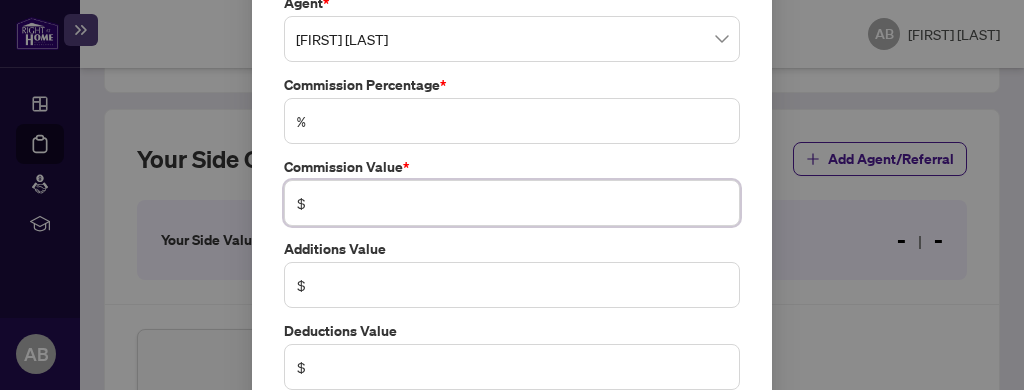 click at bounding box center [522, 203] 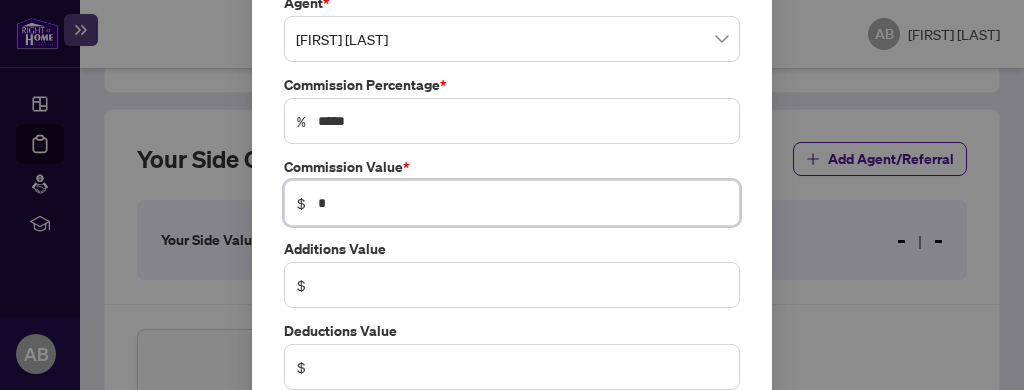 type on "******" 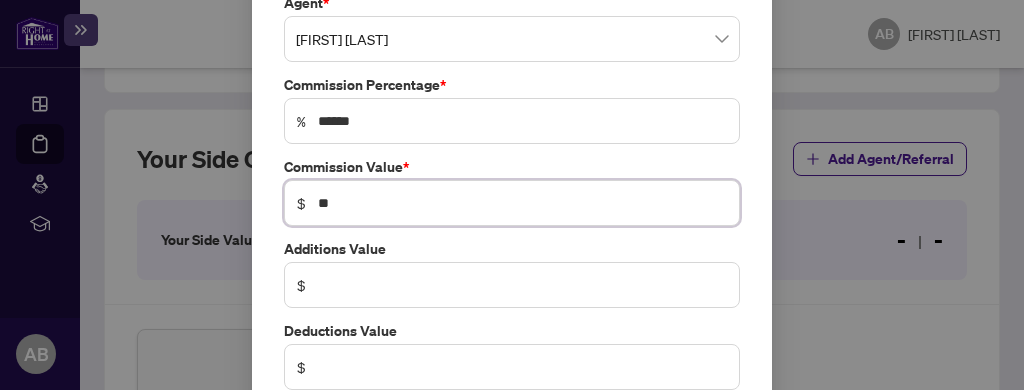 type on "******" 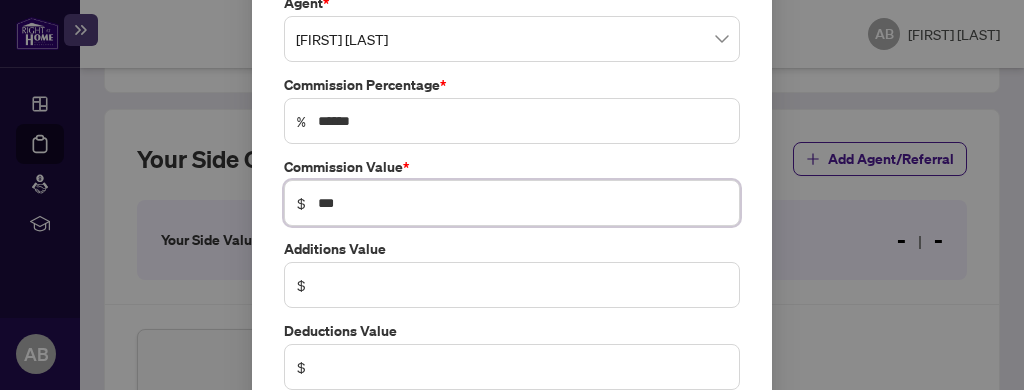 type on "*******" 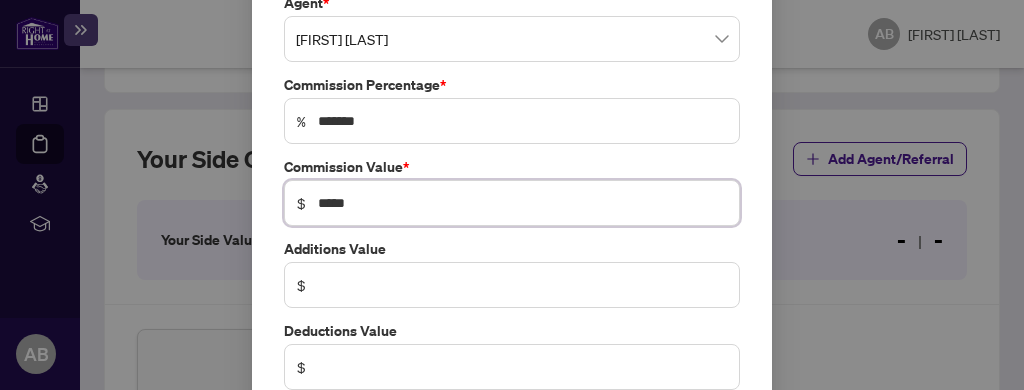 type on "******" 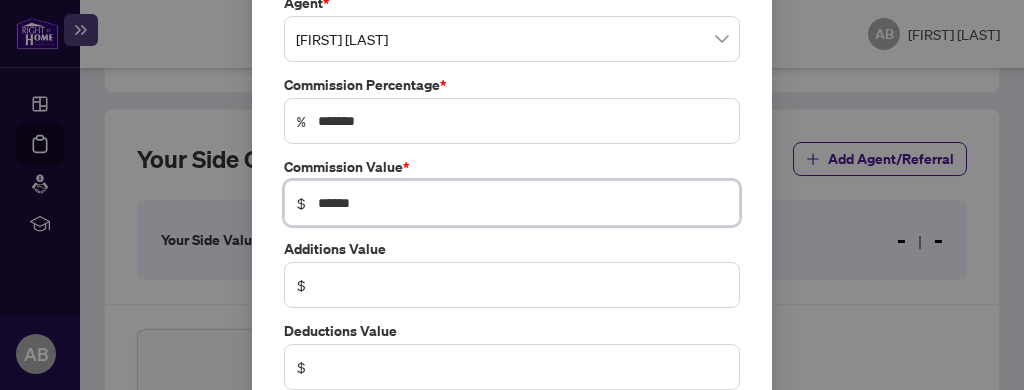 type on "****" 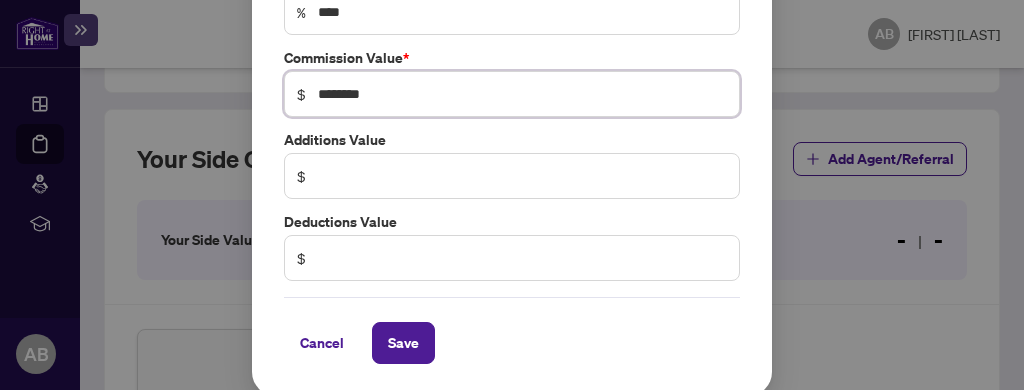 scroll, scrollTop: 297, scrollLeft: 0, axis: vertical 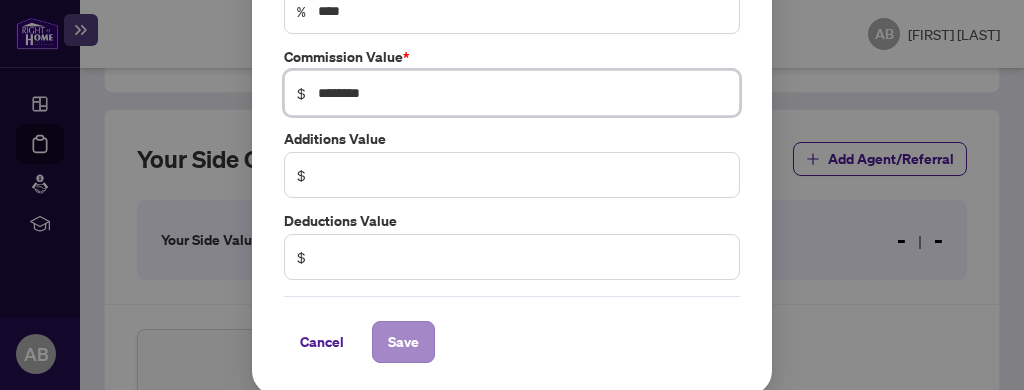 type on "********" 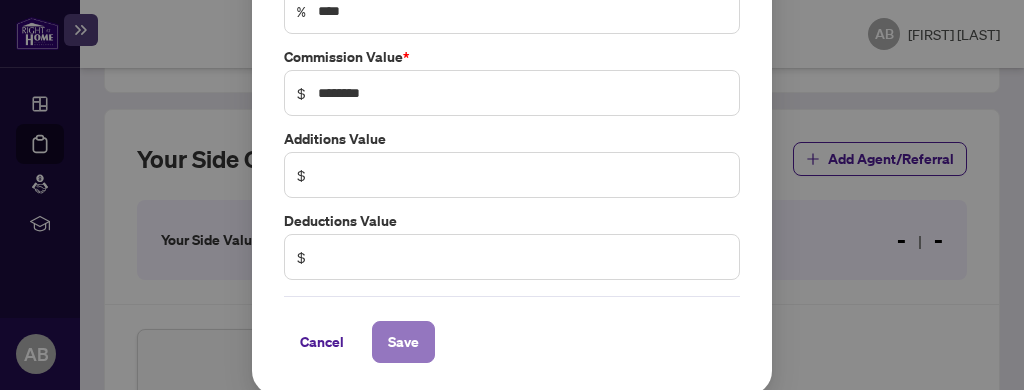 click on "Save" at bounding box center (403, 342) 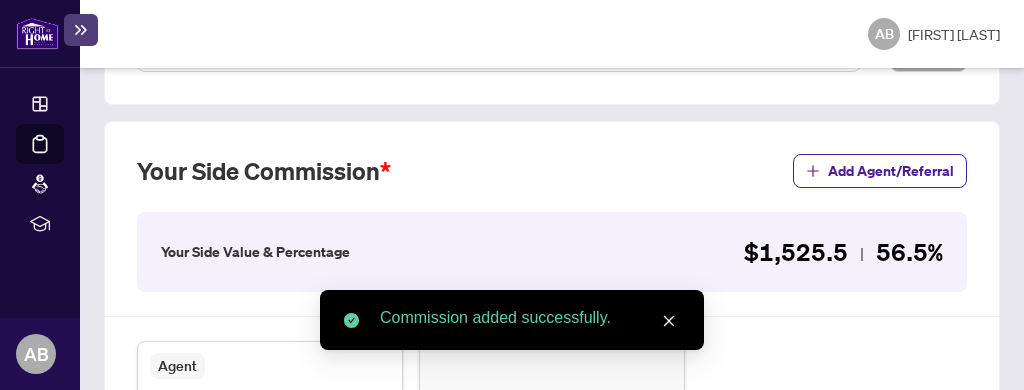 click 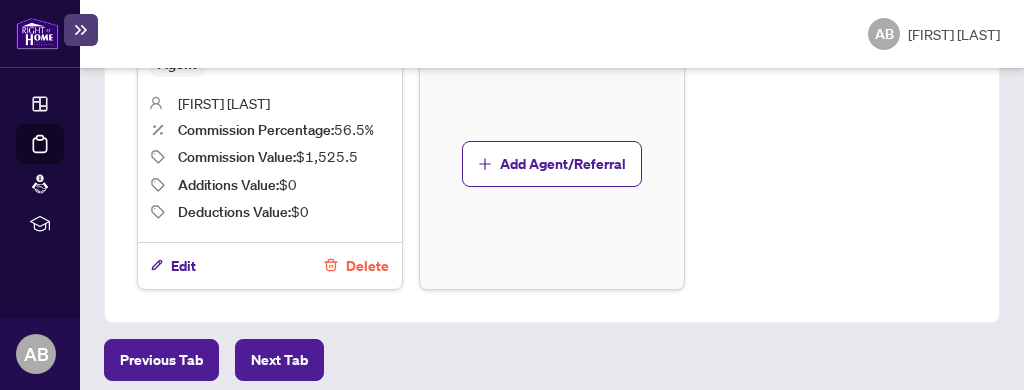 scroll, scrollTop: 0, scrollLeft: 0, axis: both 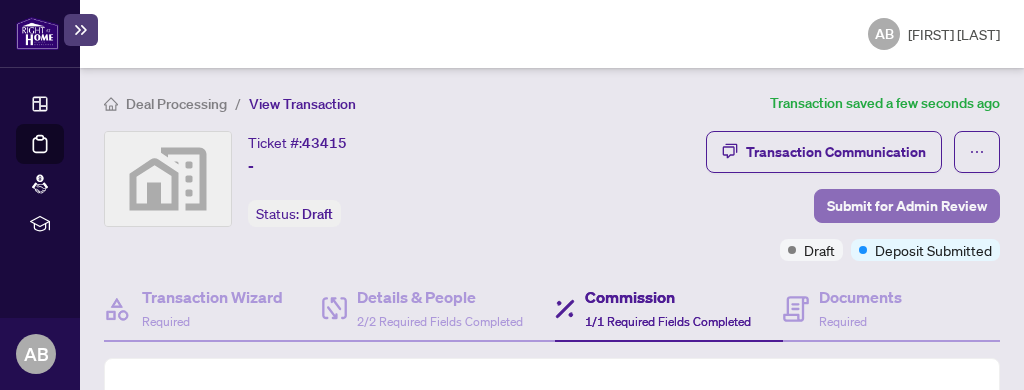 click on "Submit for Admin Review" at bounding box center (907, 206) 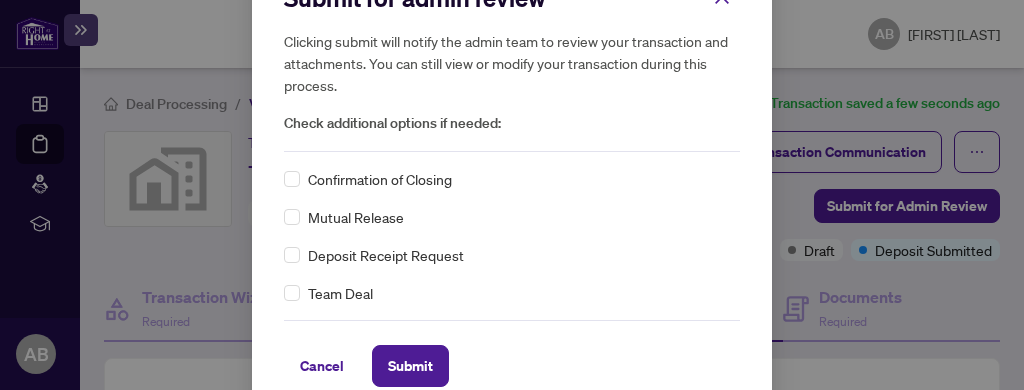 scroll, scrollTop: 78, scrollLeft: 0, axis: vertical 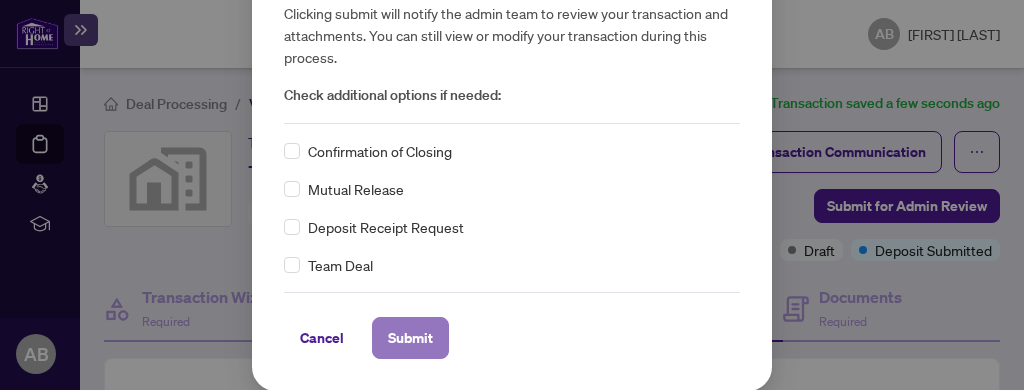 click on "Submit" at bounding box center [410, 338] 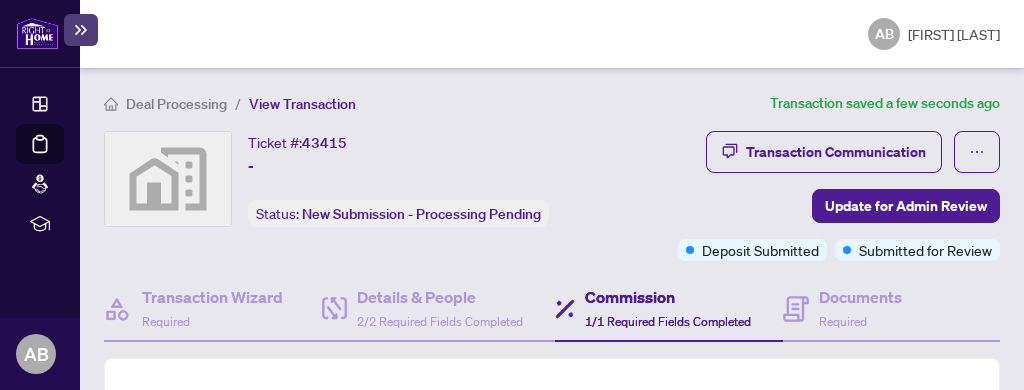 scroll, scrollTop: 0, scrollLeft: 0, axis: both 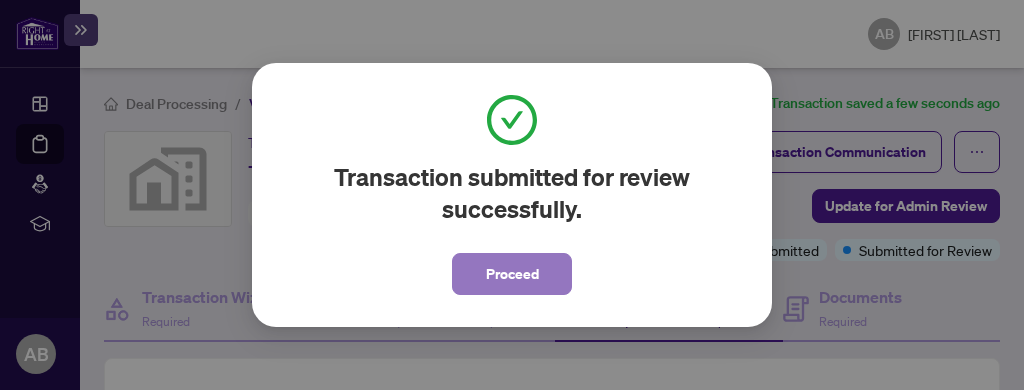 click on "Proceed" at bounding box center (512, 274) 